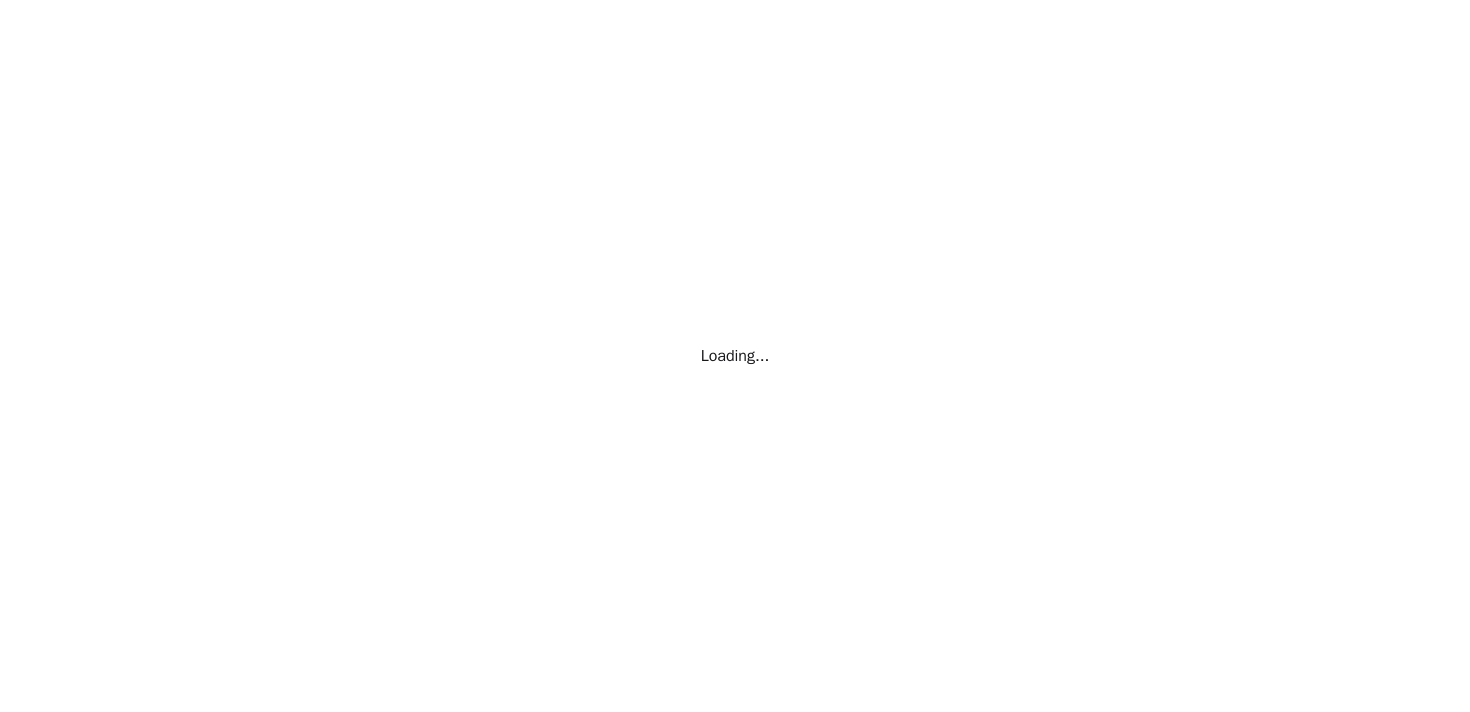 scroll, scrollTop: 0, scrollLeft: 0, axis: both 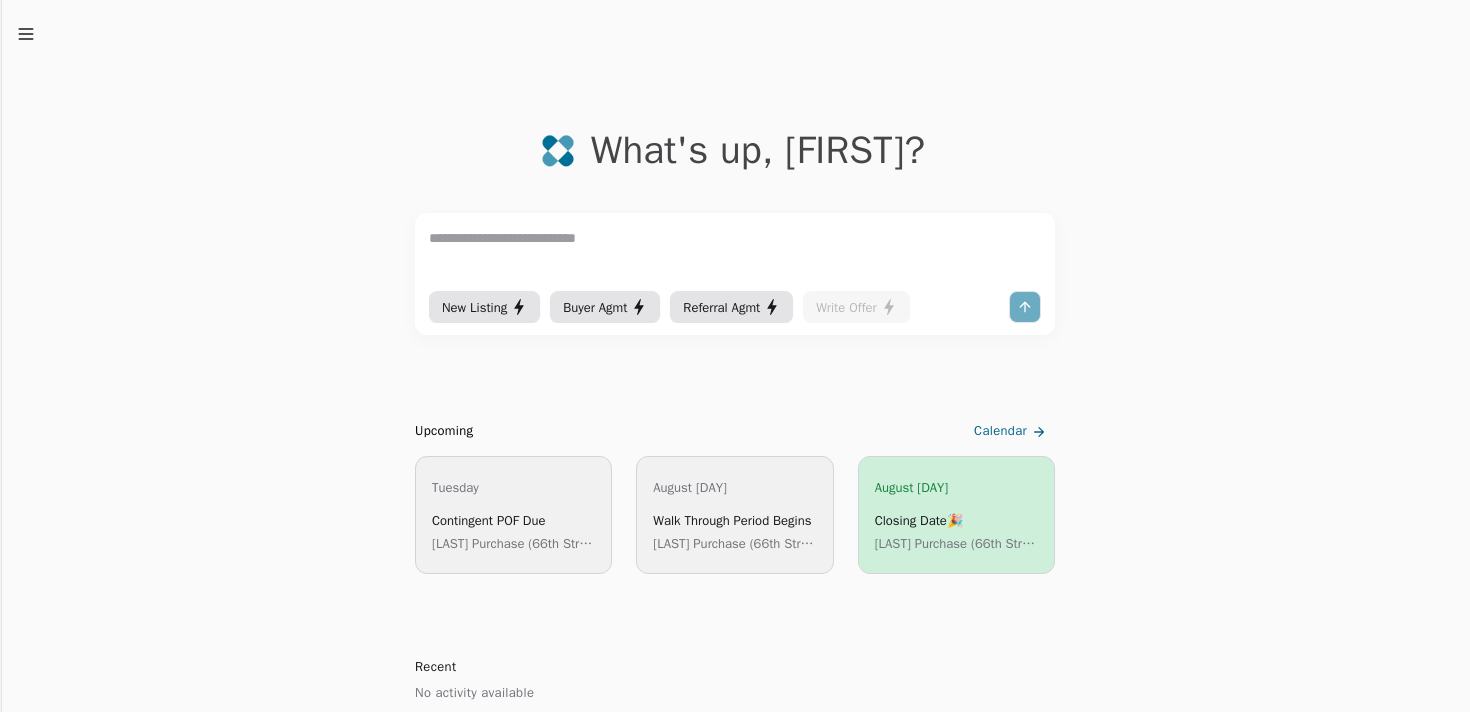 click on "Contingent POF Due" at bounding box center (513, 520) 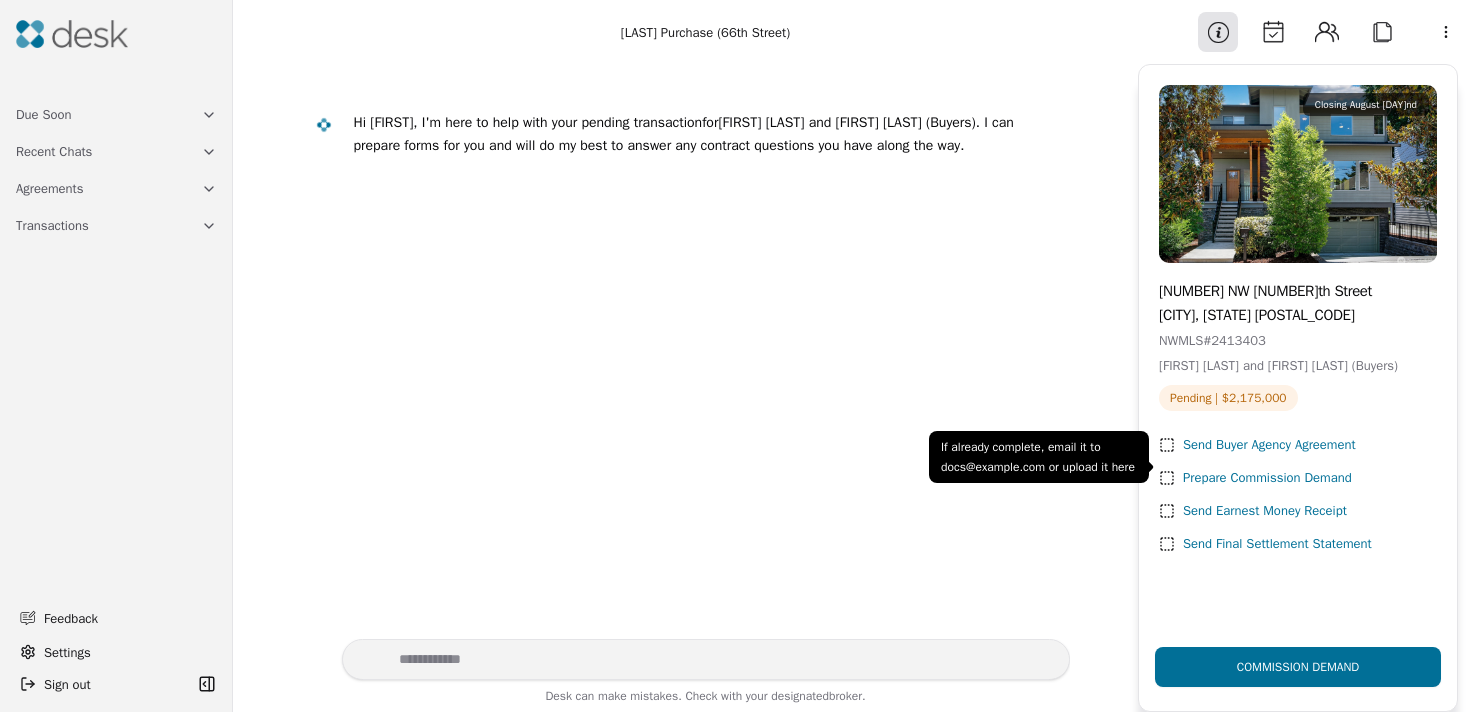 click on "Send Buyer Agency Agreement" at bounding box center (1269, 445) 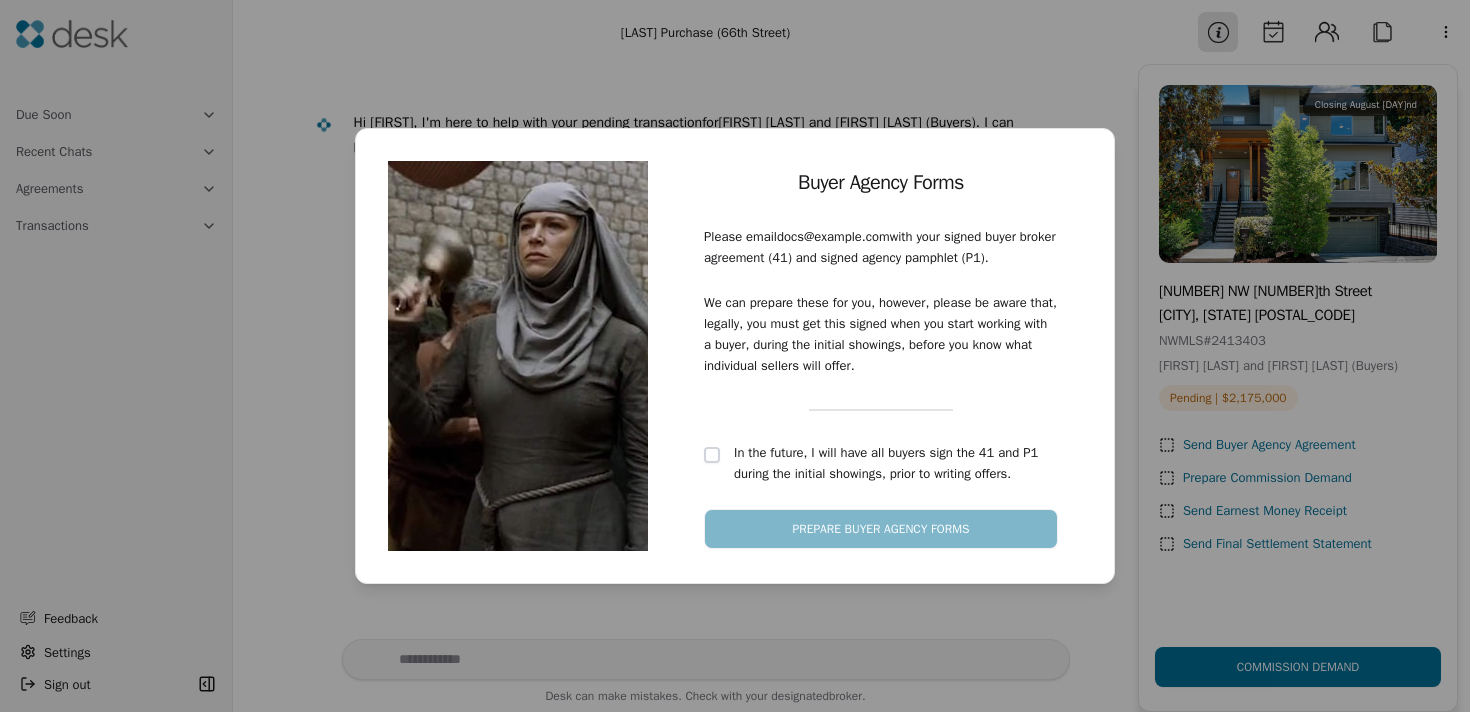 click at bounding box center [712, 455] 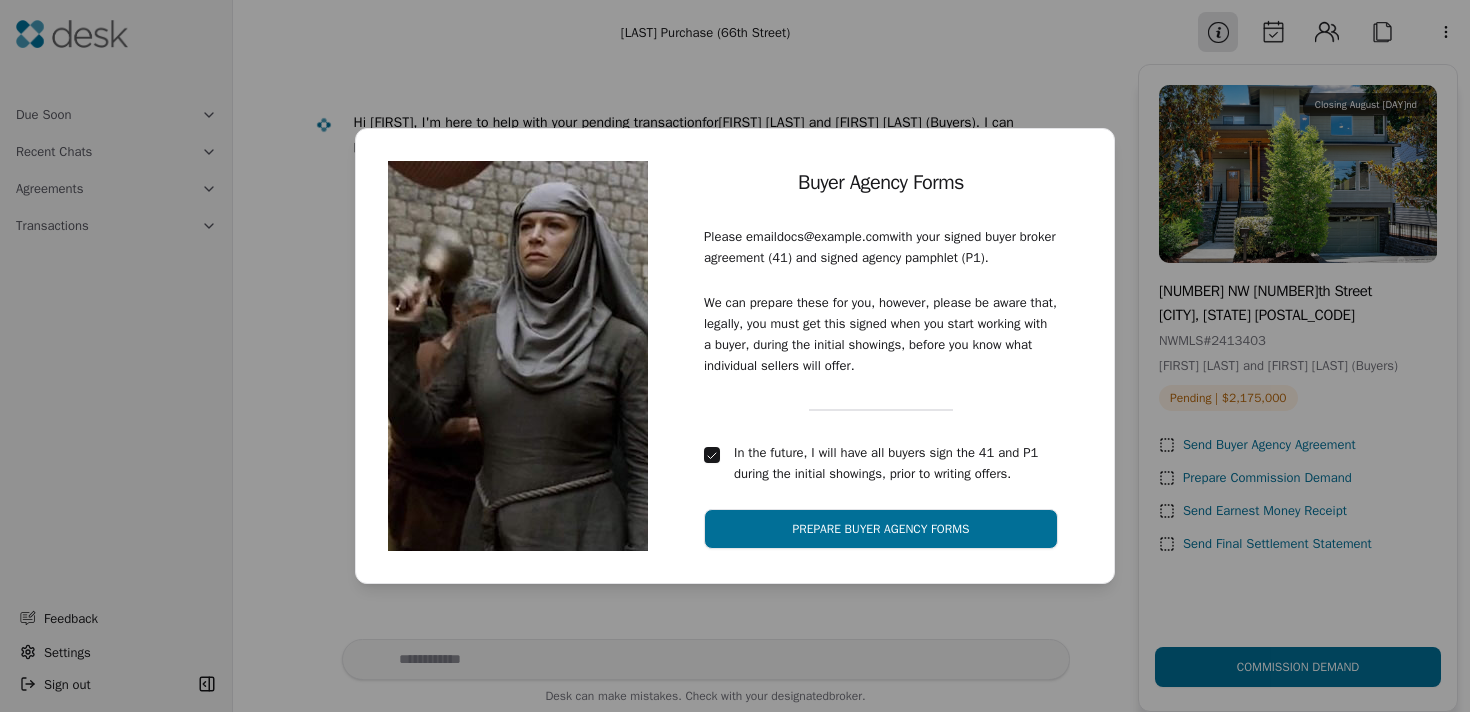 click on "Prepare Buyer Agency Forms" at bounding box center [881, 529] 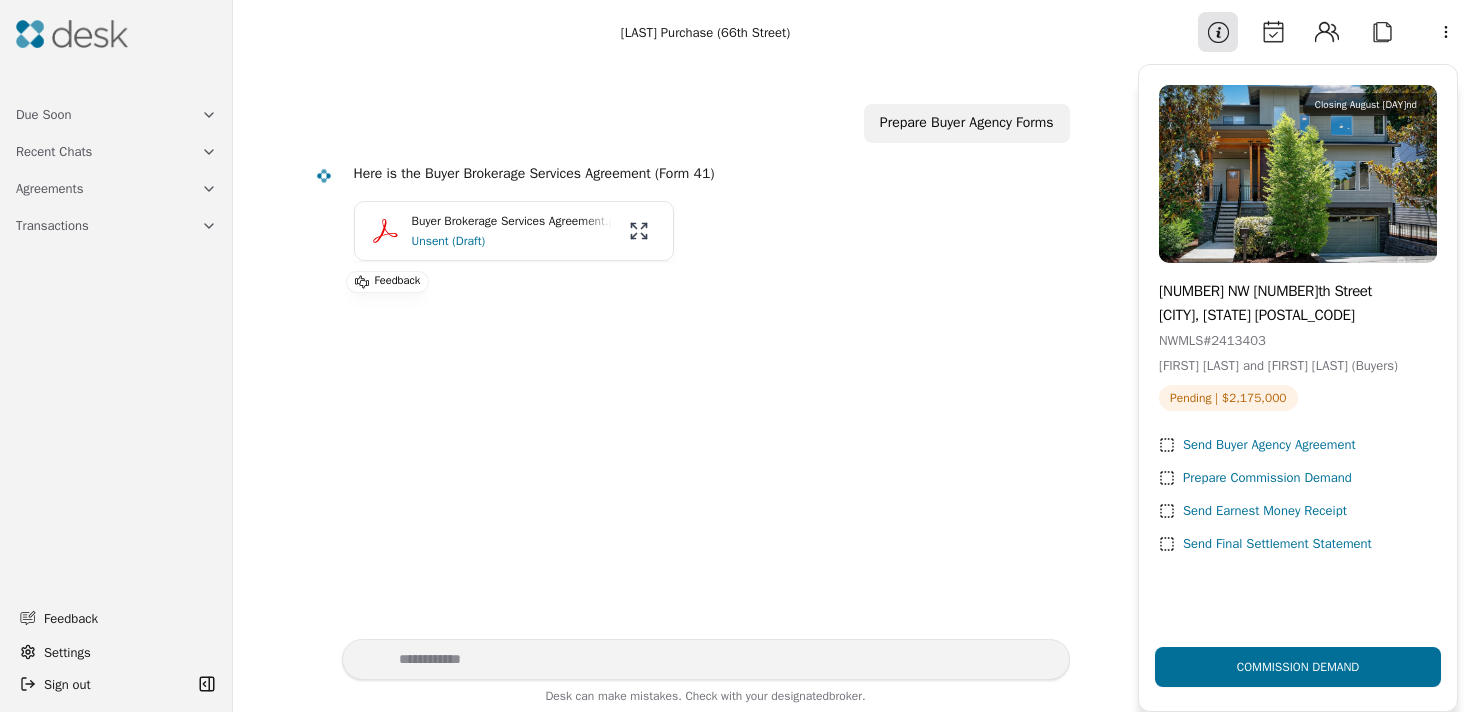 click on "Due Soon" at bounding box center (116, 114) 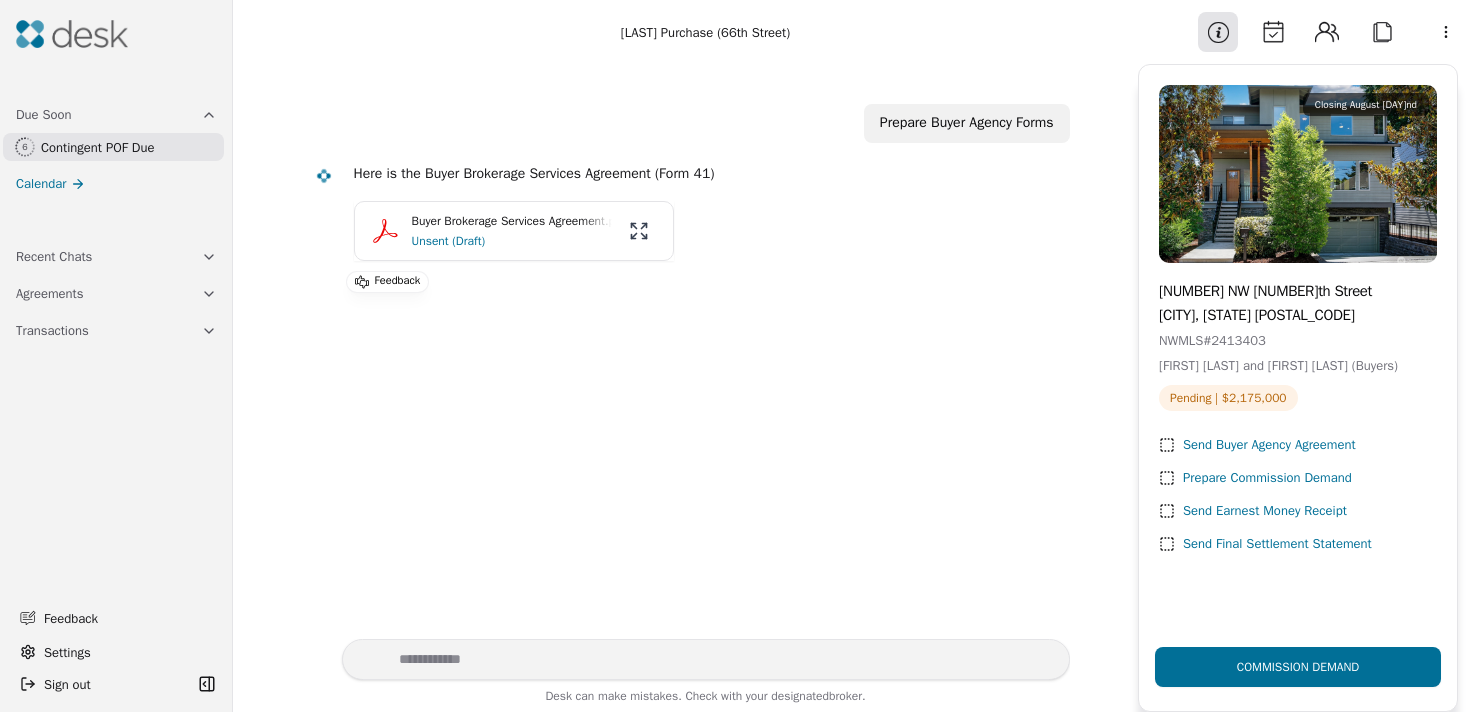 click on "Recent Chats" at bounding box center (116, 256) 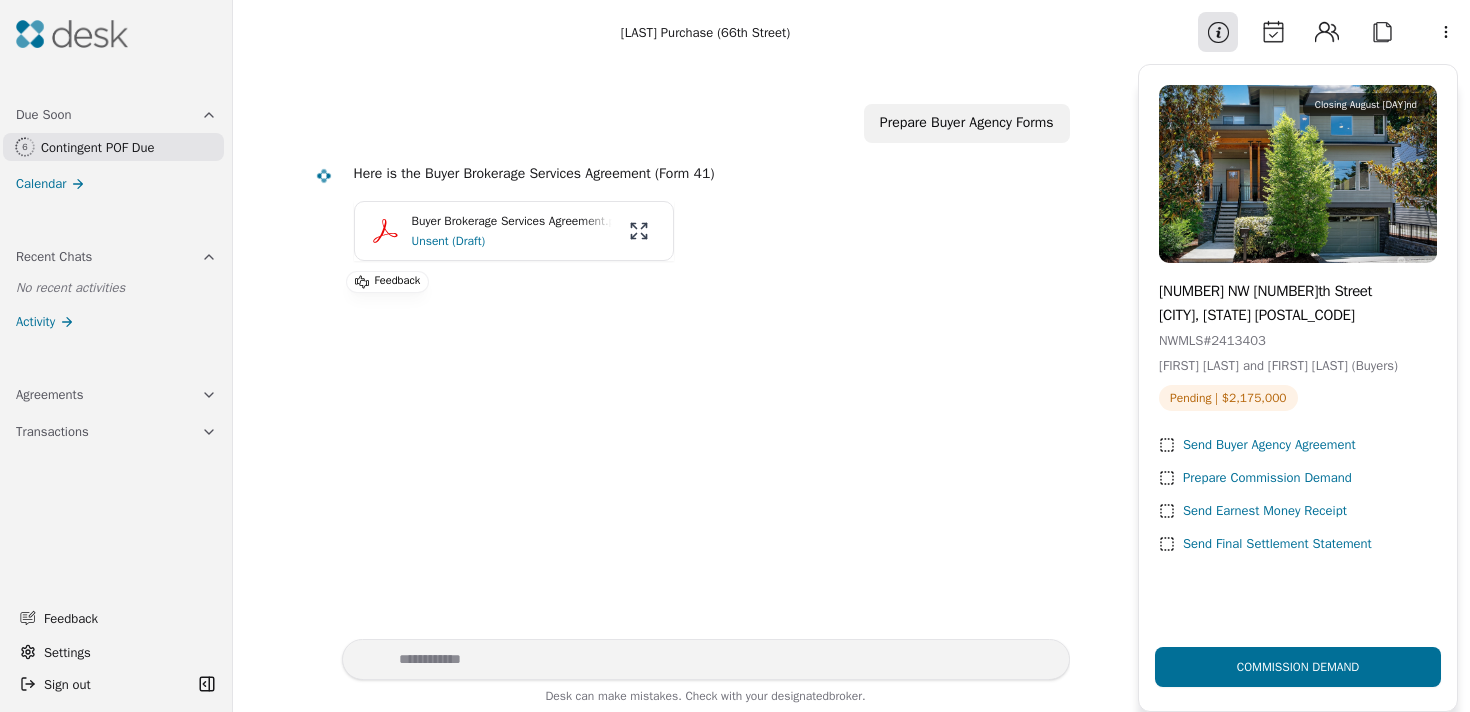 click on "Prepare Buyer Agency Forms Here is the Buyer Brokerage Services Agreement (Form 41) Buyer Brokerage Services Agreement.pdf Unsent (Draft) Feedback" at bounding box center (685, 351) 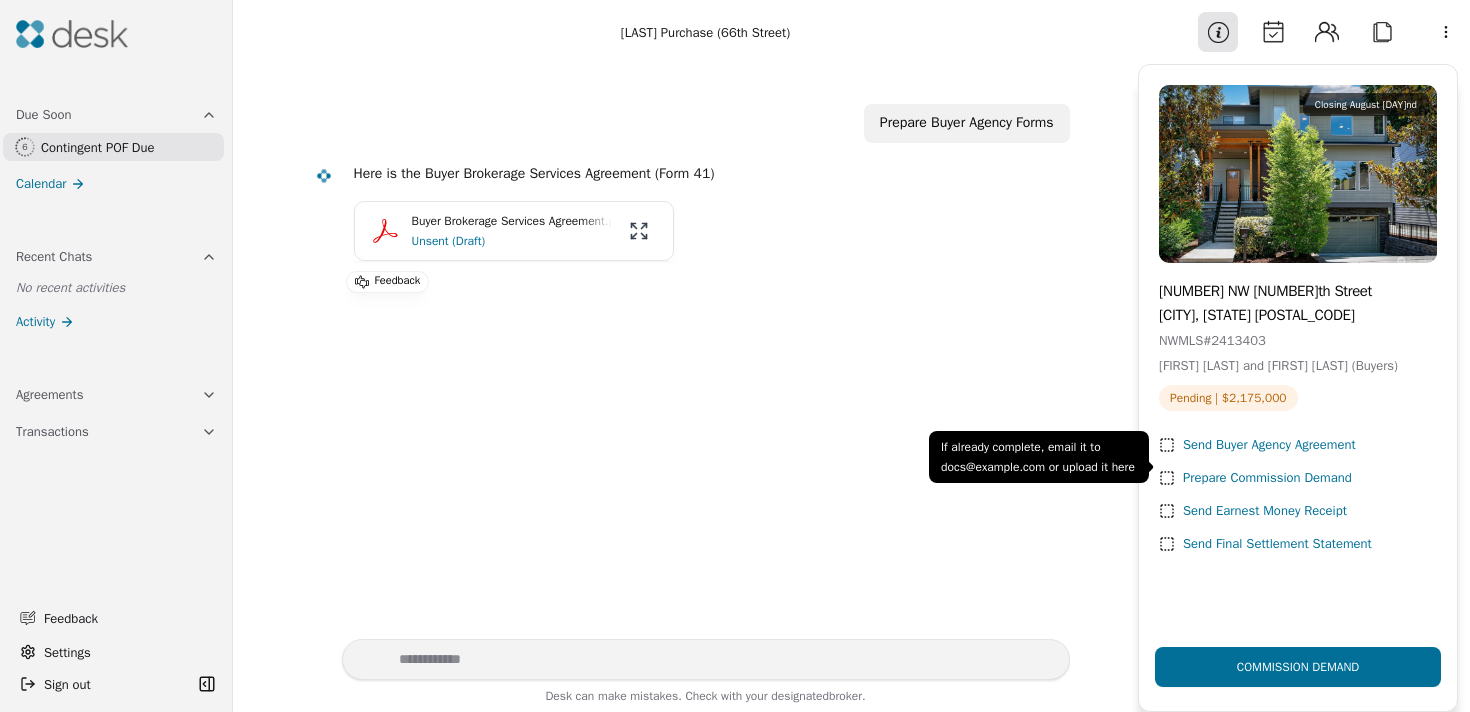click on "Send Buyer Agency Agreement" at bounding box center [1269, 445] 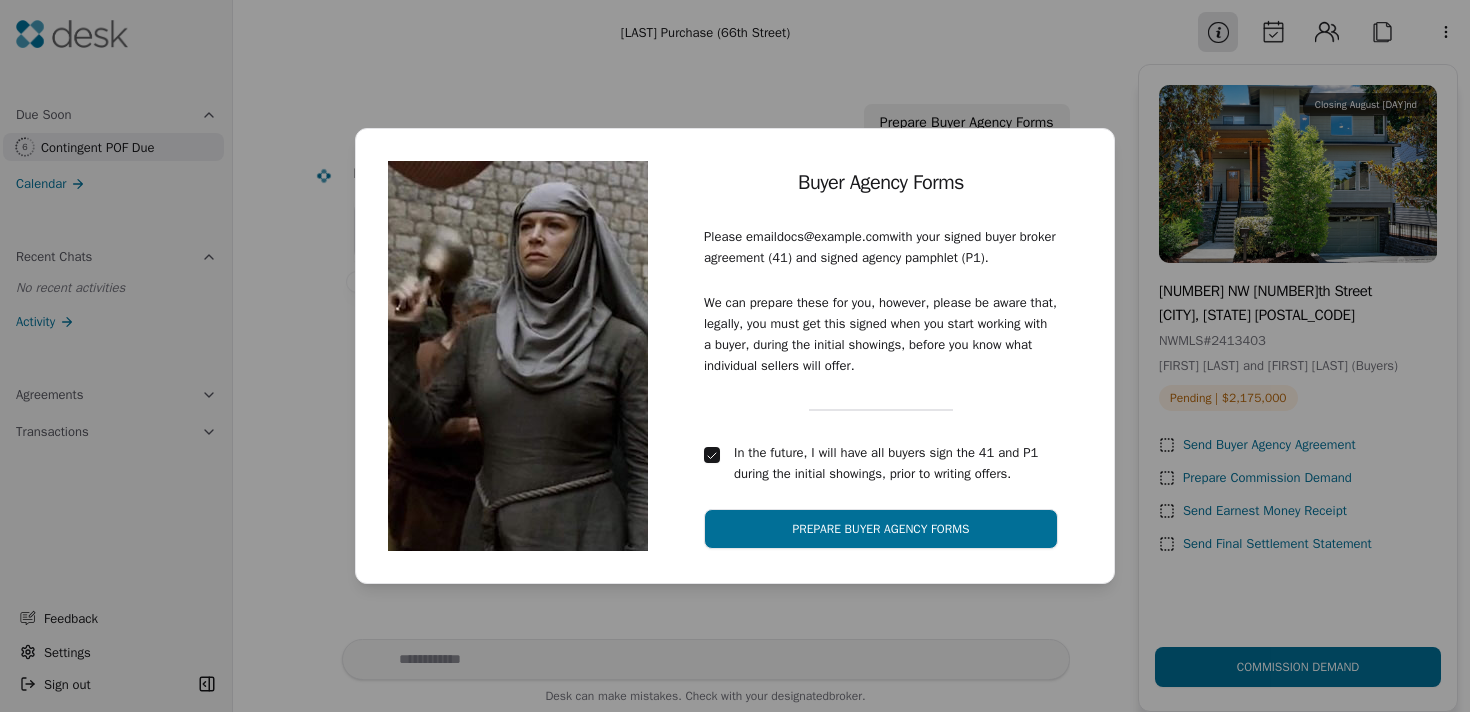 click on "Prepare Buyer Agency Forms" at bounding box center (881, 529) 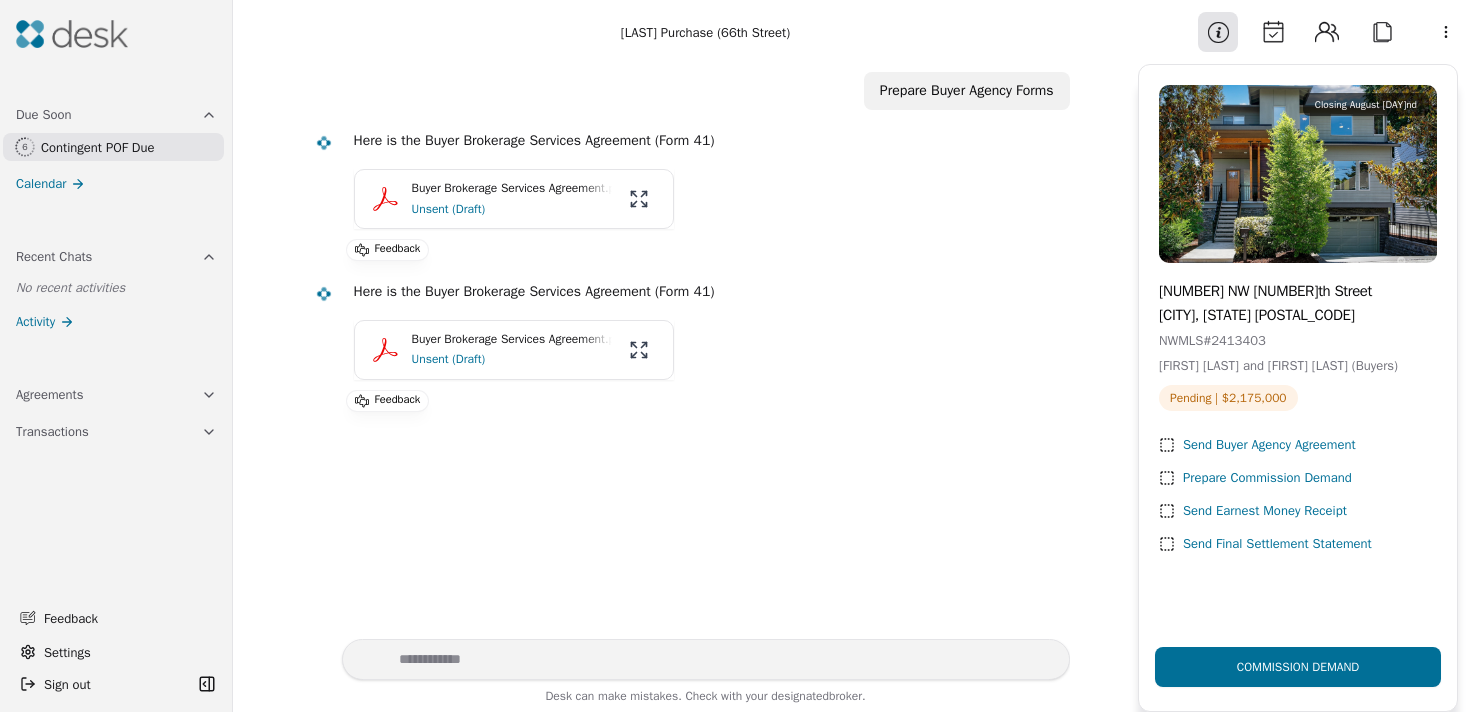 scroll, scrollTop: 284, scrollLeft: 0, axis: vertical 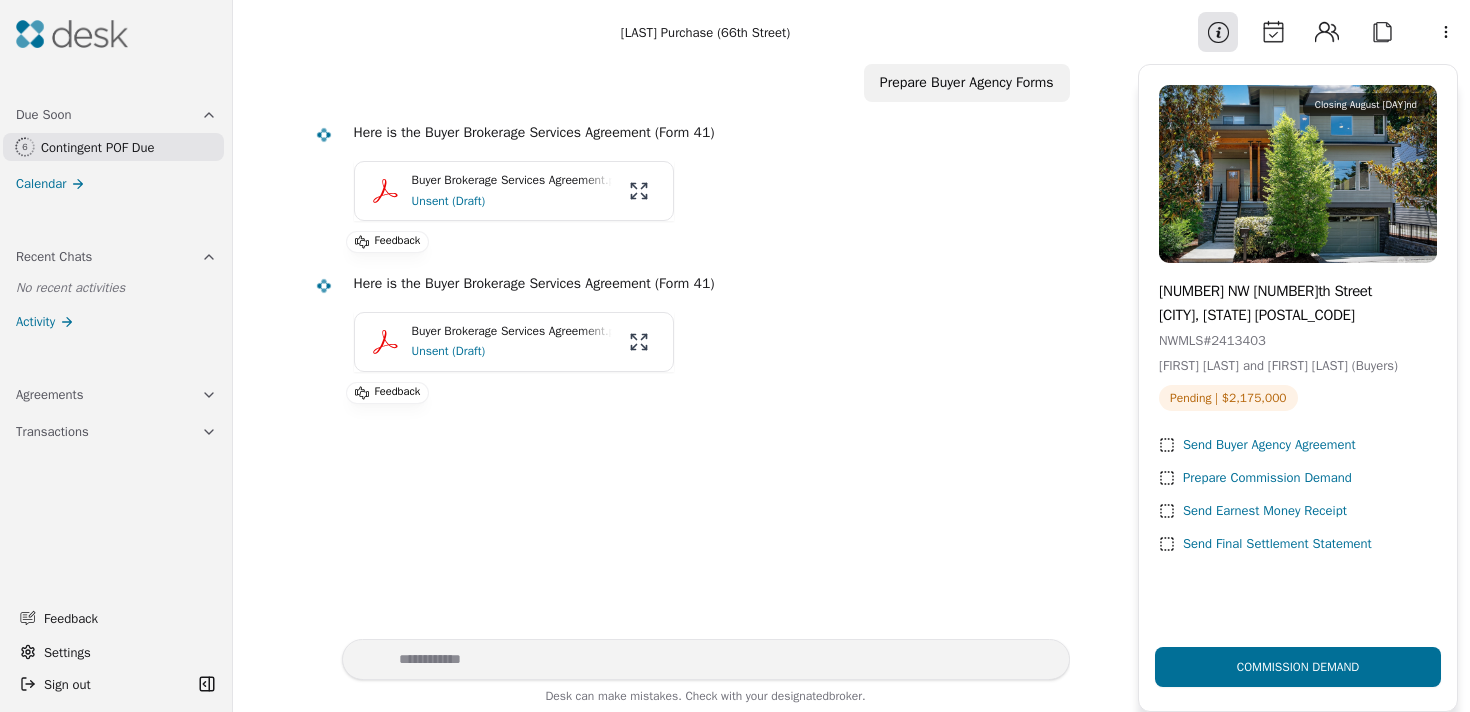 click on "Transactions" at bounding box center (116, 431) 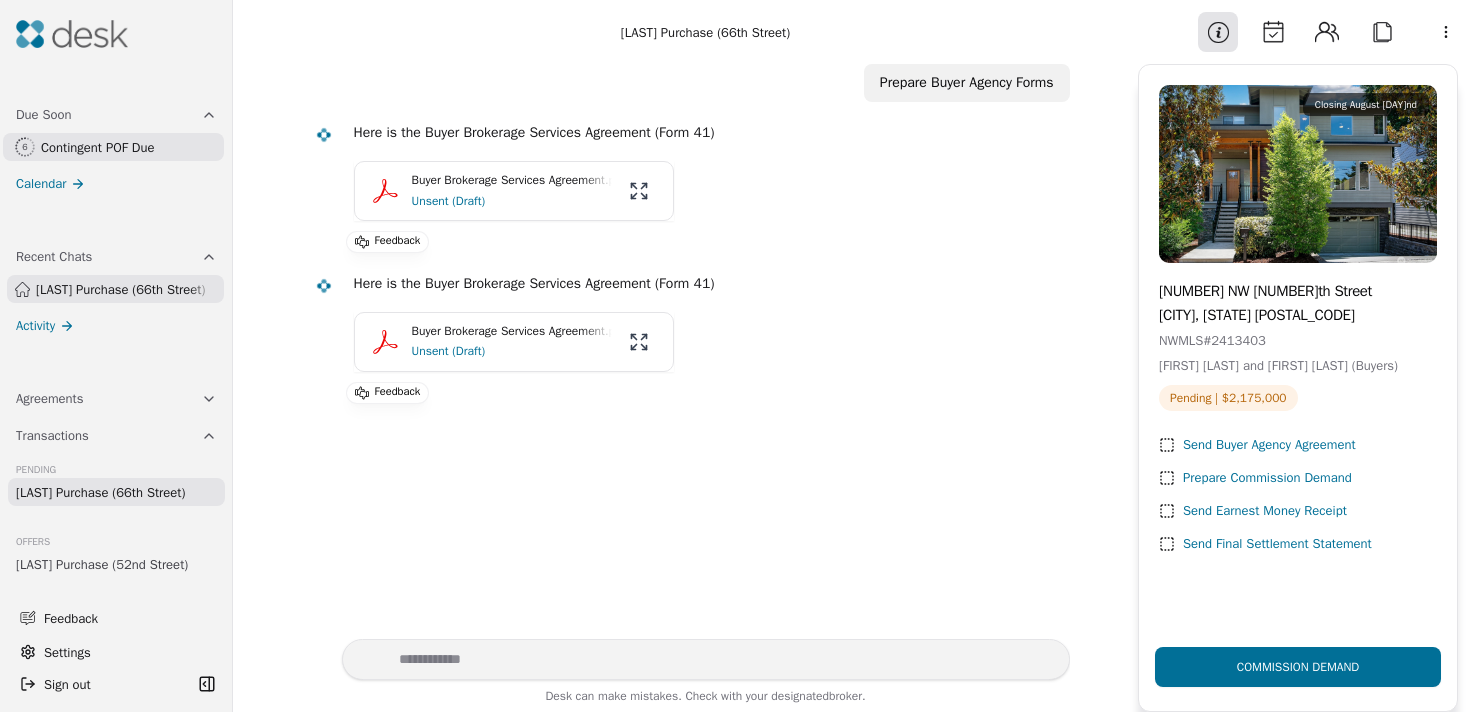 click on "[PROPERTY_TYPE] ([STREET_NAME])" at bounding box center (100, 492) 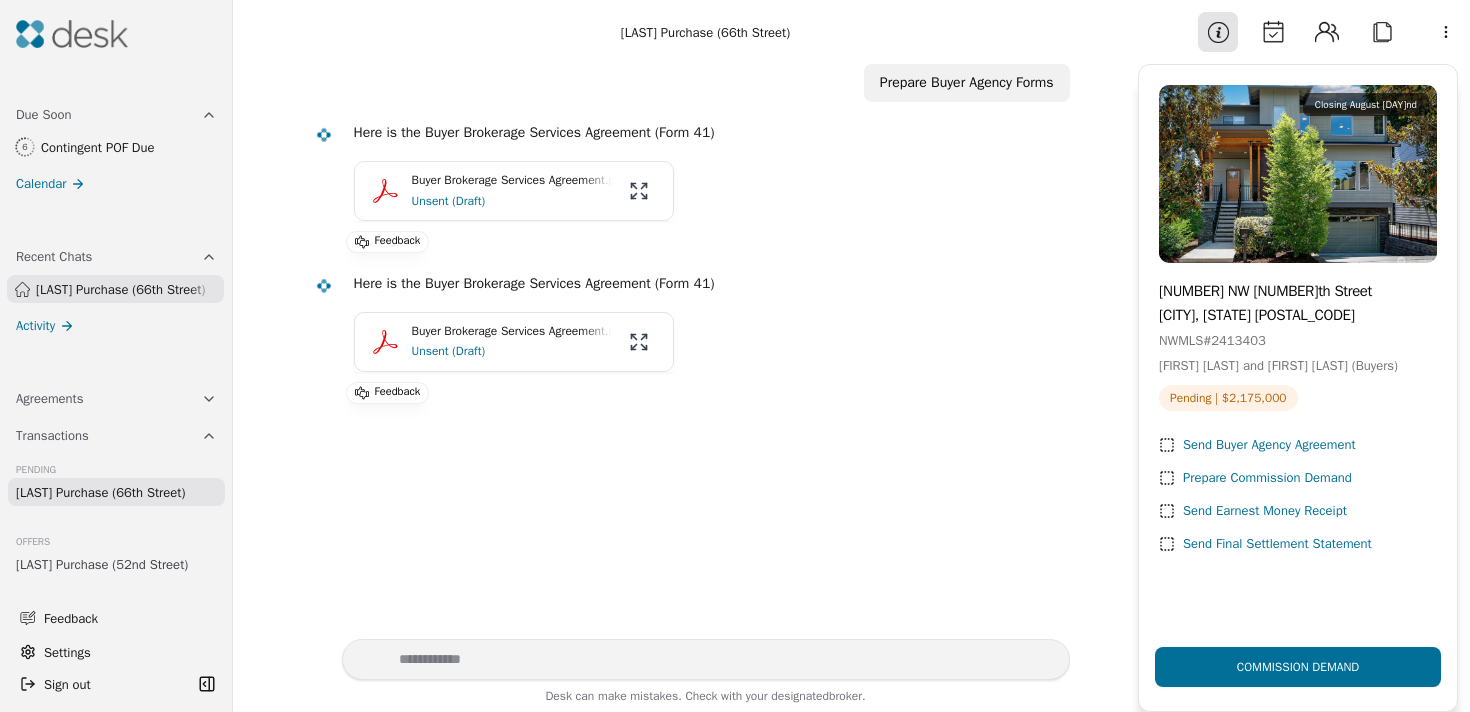 scroll, scrollTop: 395, scrollLeft: 0, axis: vertical 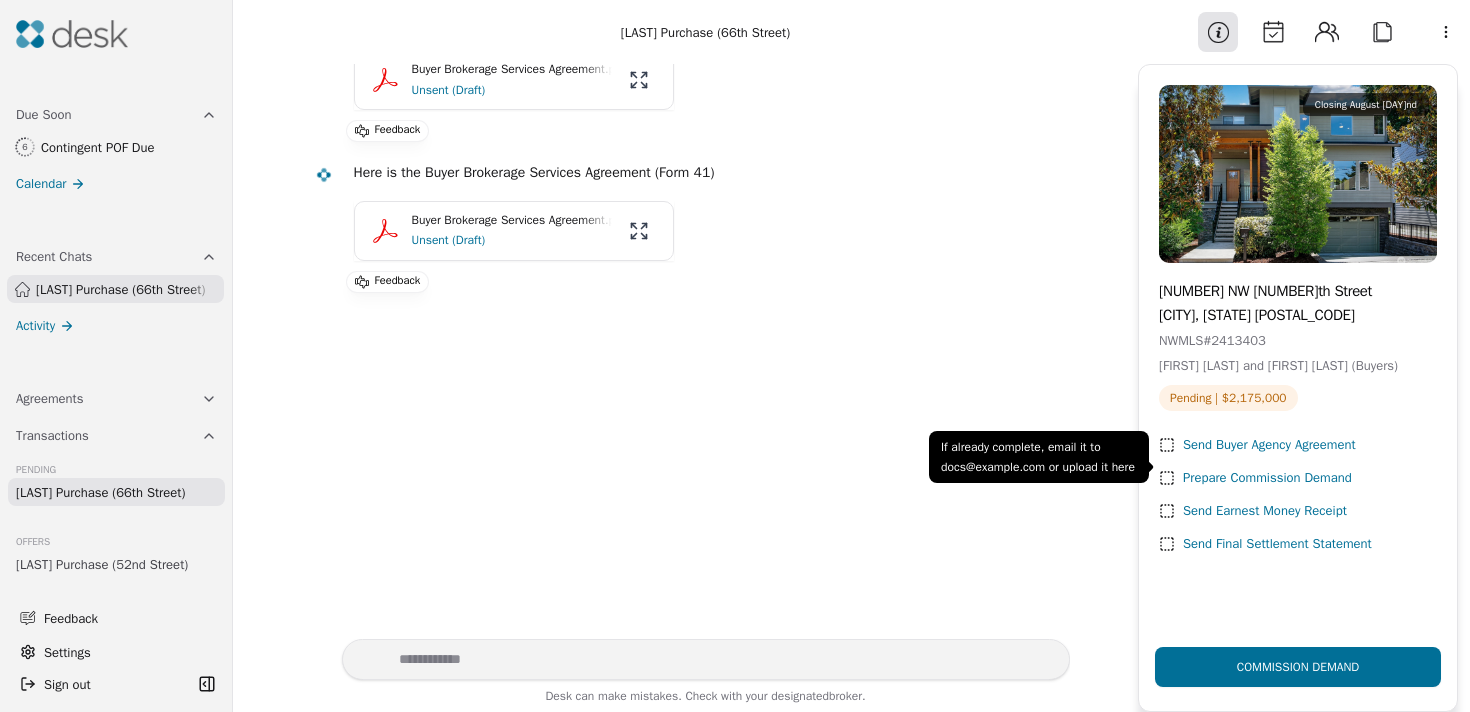 click on "Send Buyer Agency Agreement" at bounding box center (1269, 445) 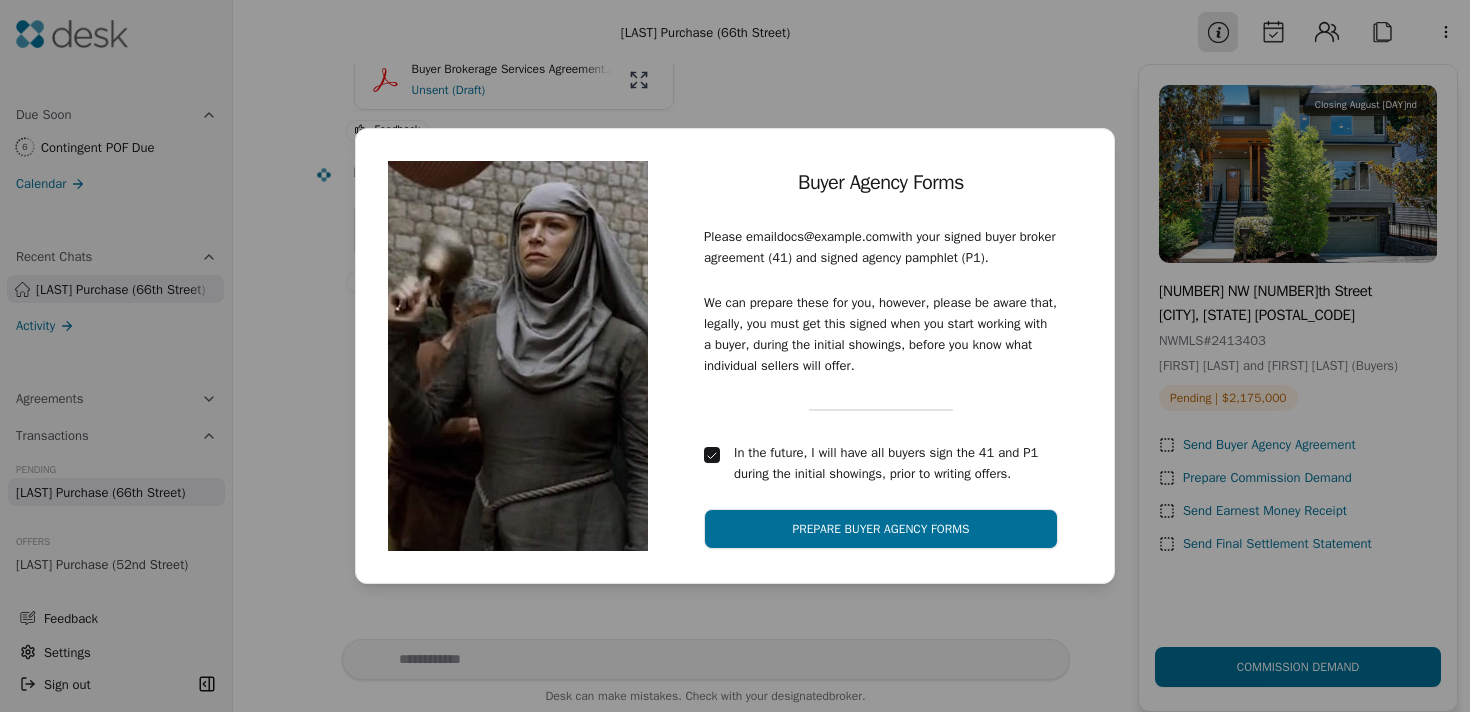 click at bounding box center [712, 455] 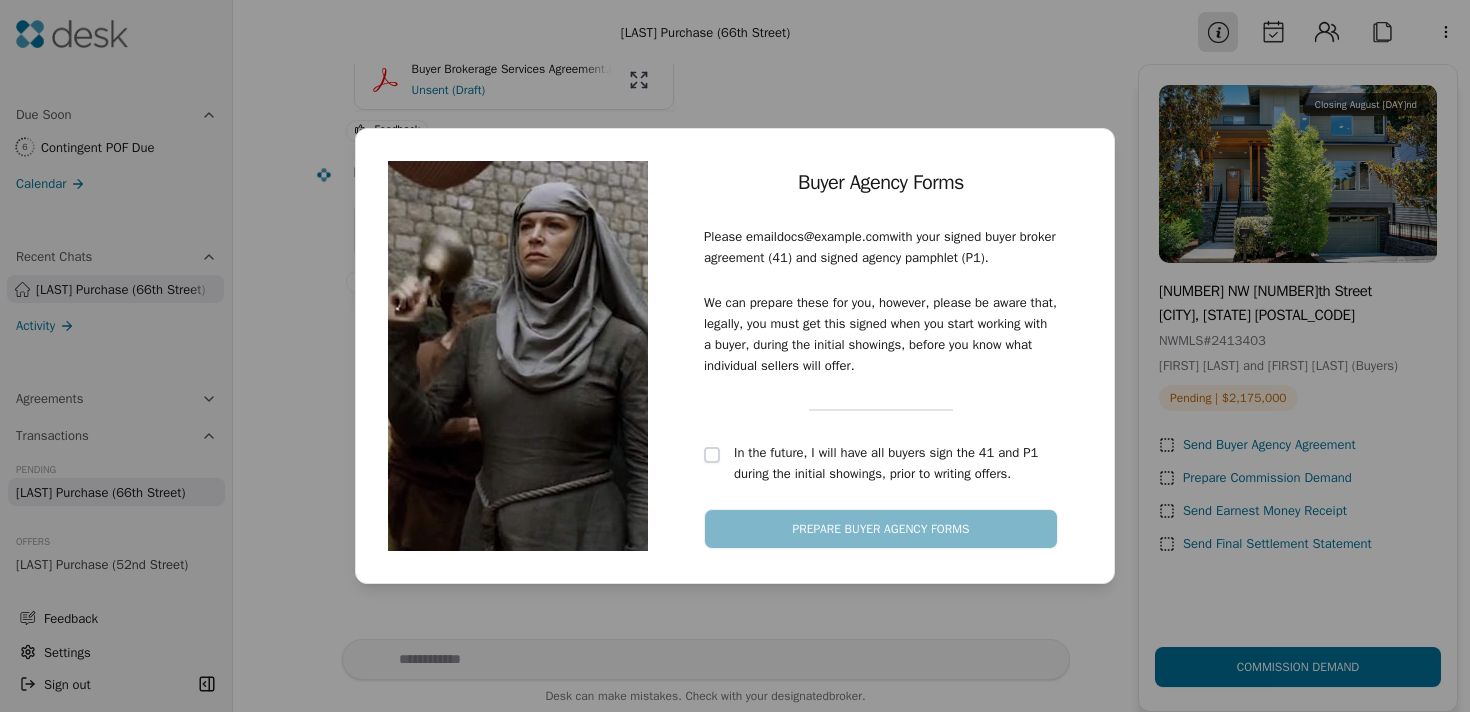 click on "Buyer Agency Forms Please email  docs@pellego.com  with your signed buyer broker agreement (41) and signed agency pamphlet (P1). Please email  docs@pellego.com  with your signed buyer broker agreement (Form 41) and signed agency pamphlet (NWMLS P1). We can prepare these for you, however, please be aware that, legally, you must get this signed when you start working with a buyer, during the initial showings, before you know what individual sellers will offer. In the future, I will have all buyers sign the 41 and P1 during the initial showings, prior to writing offers. Prepare Buyer Agency Forms" at bounding box center [735, 356] 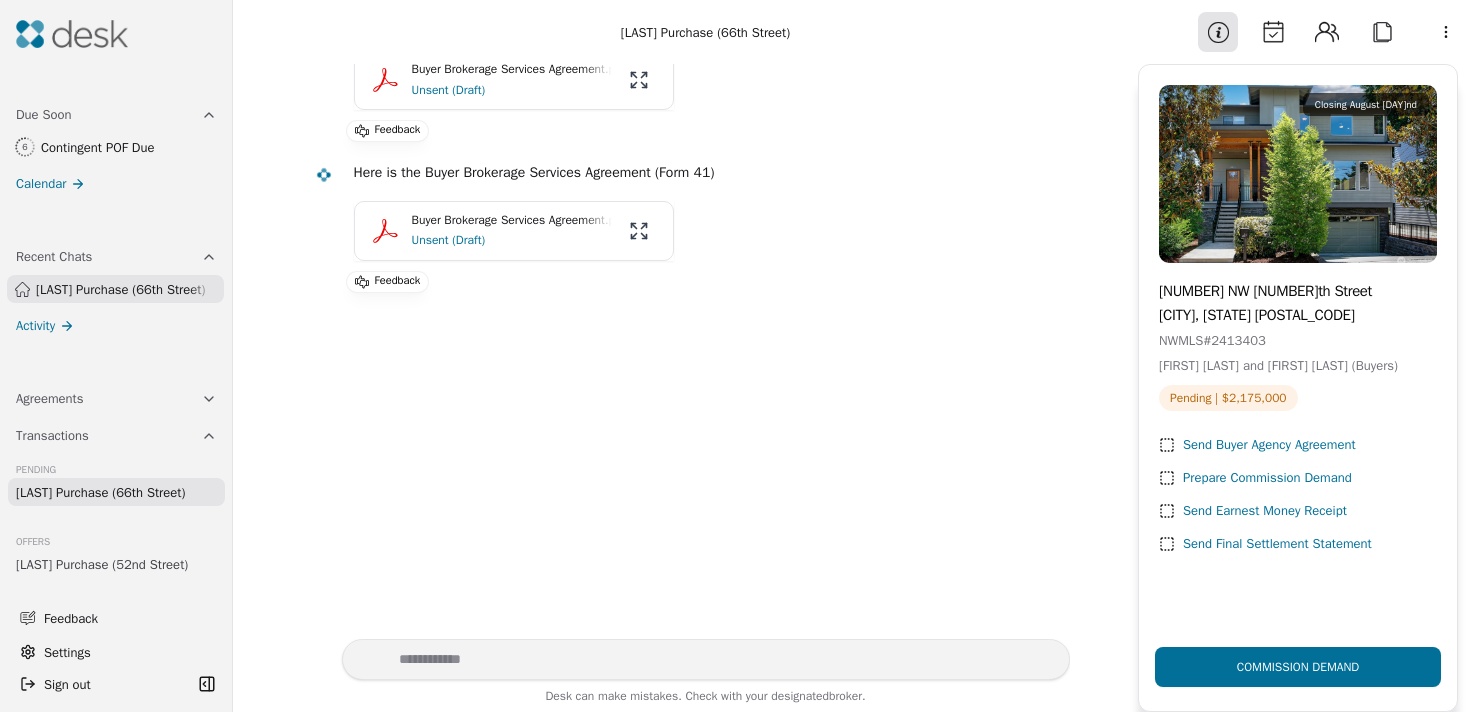scroll, scrollTop: 42, scrollLeft: 0, axis: vertical 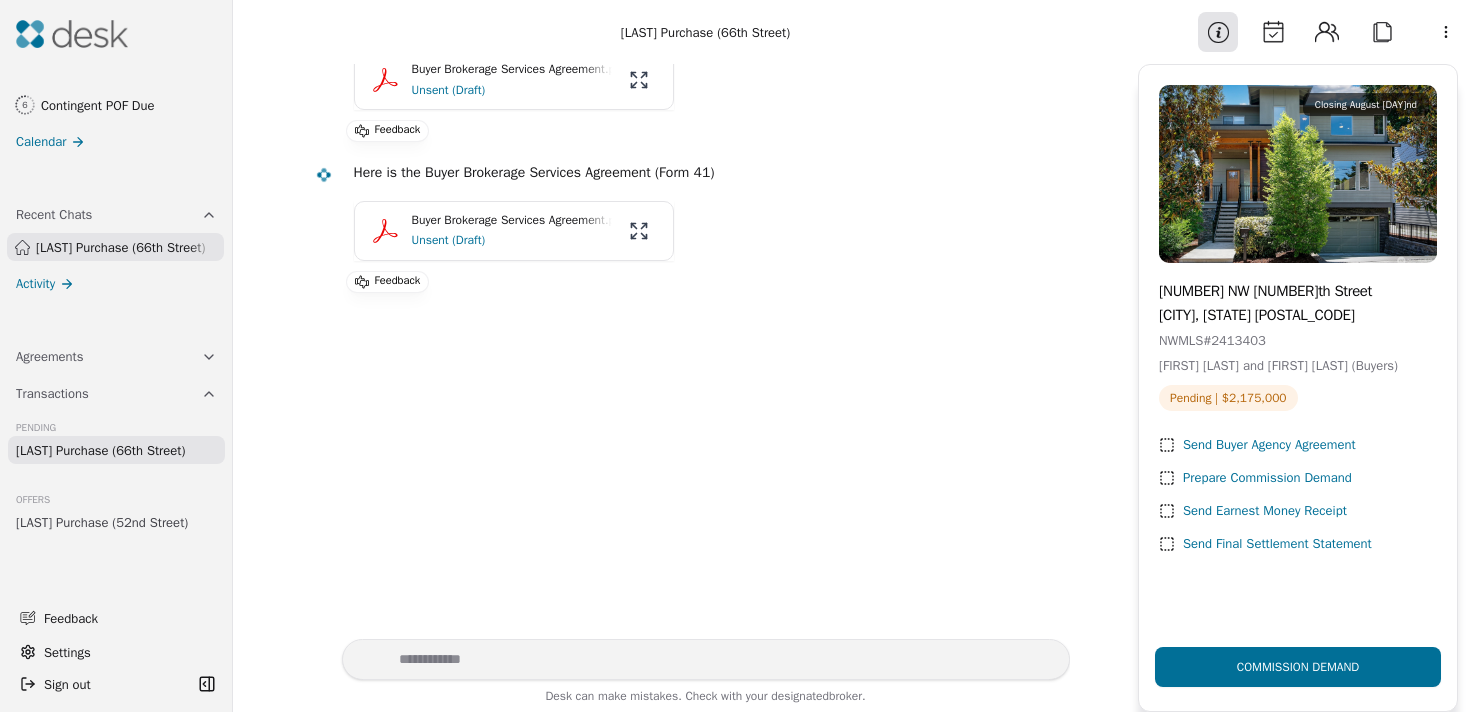 click on "Sauerwein Purchase (52nd Street)" at bounding box center [102, 522] 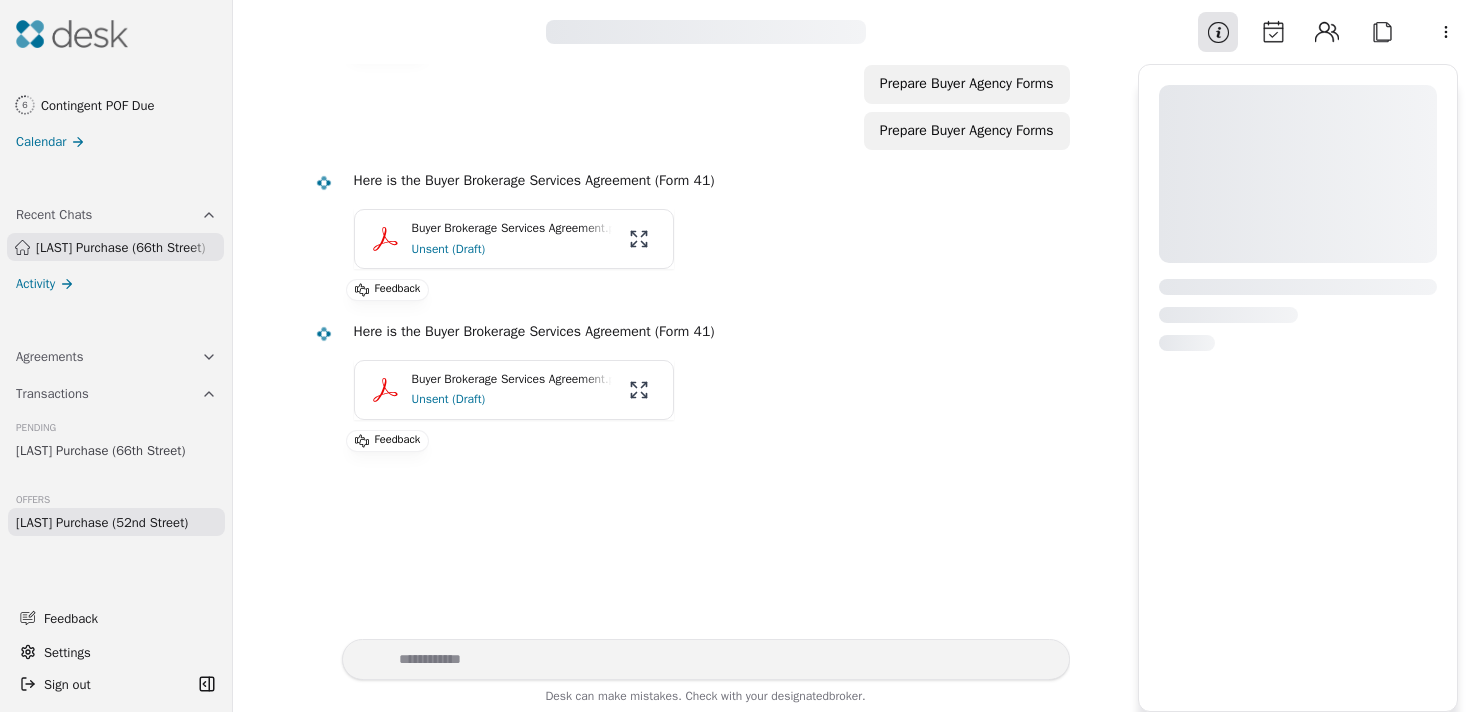scroll, scrollTop: 284, scrollLeft: 0, axis: vertical 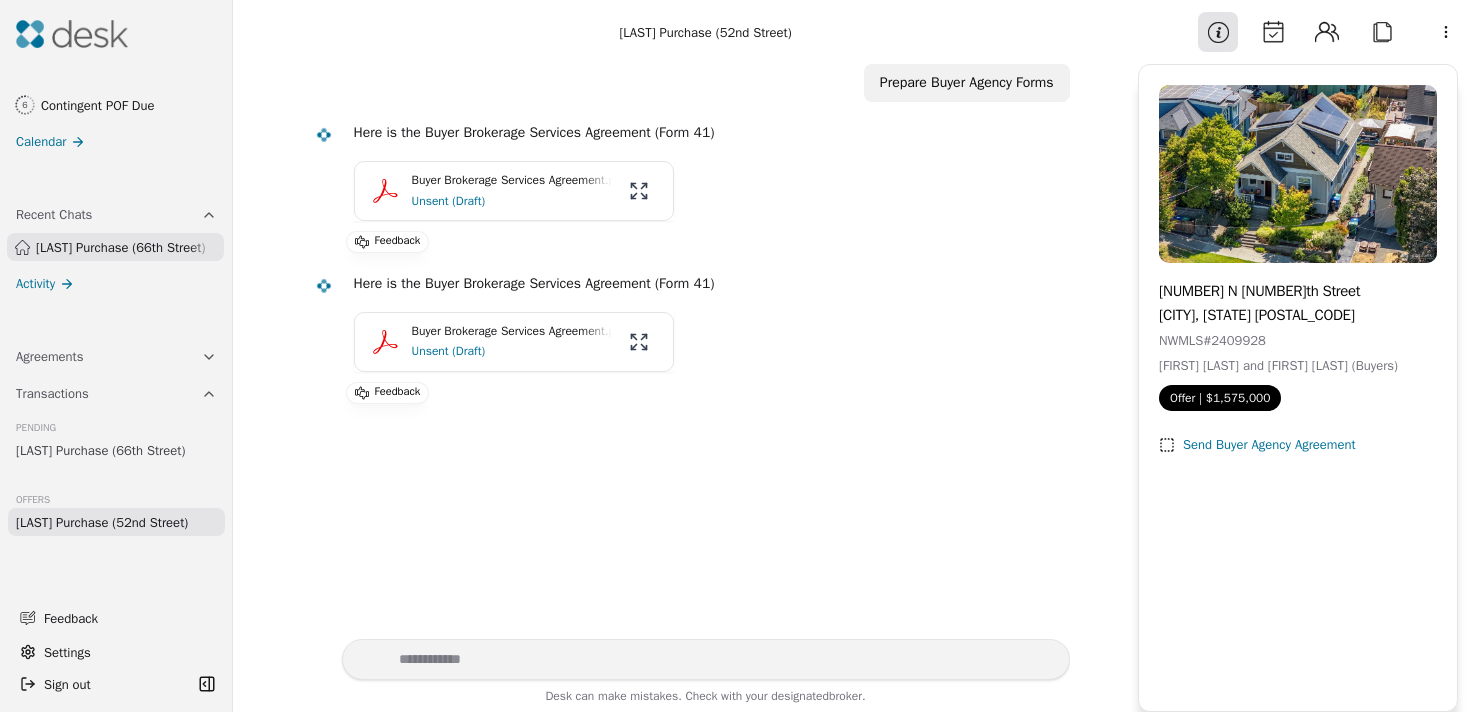 click on "[PROPERTY_TYPE] ([STREET_NAME])" at bounding box center (100, 450) 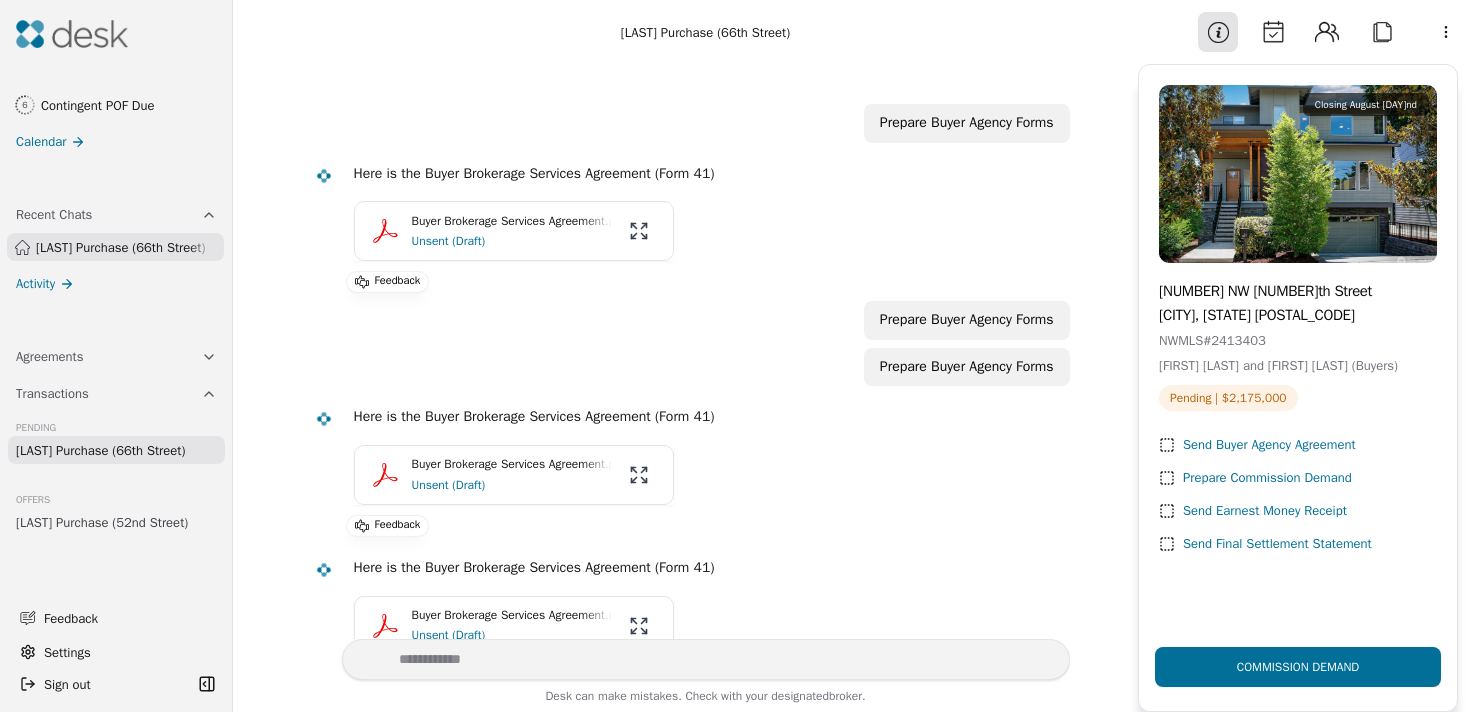 scroll, scrollTop: 395, scrollLeft: 0, axis: vertical 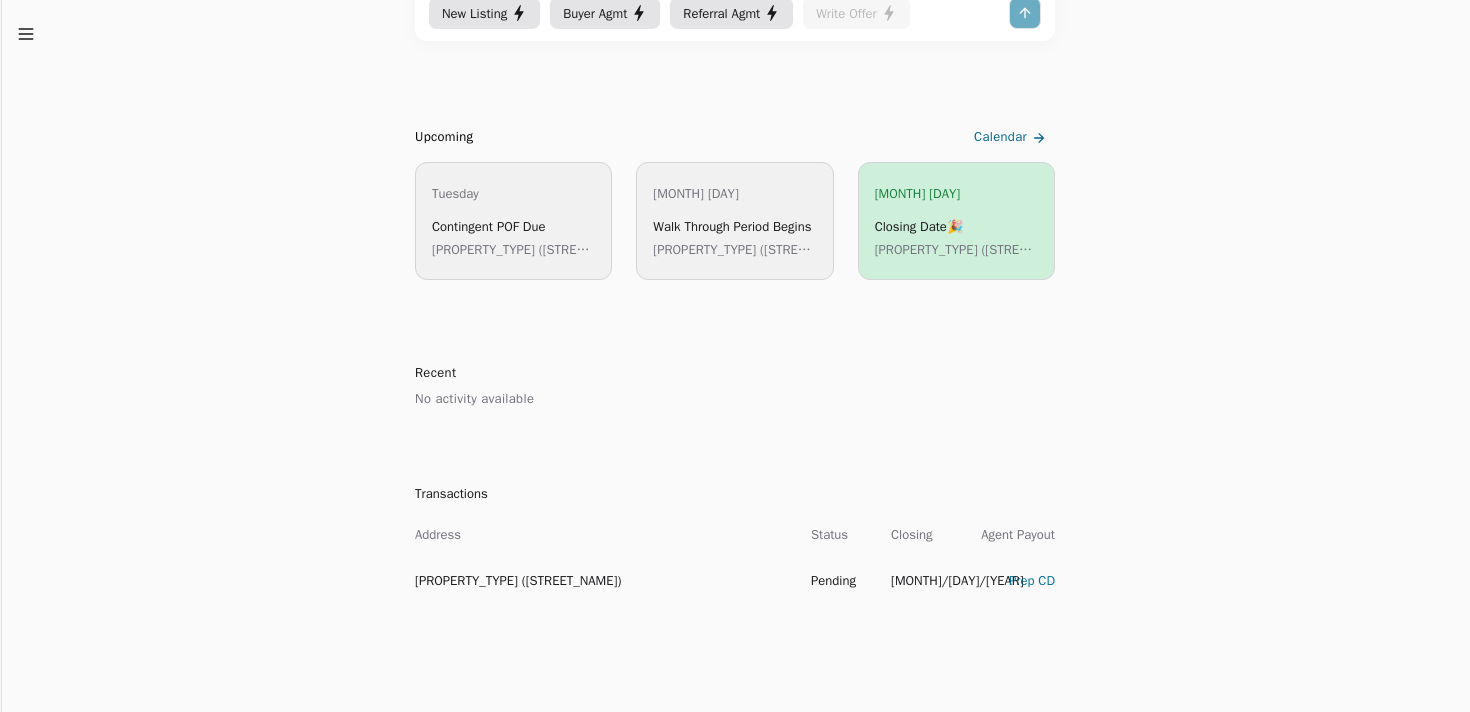 click on "Prep CD" at bounding box center [1008, 580] 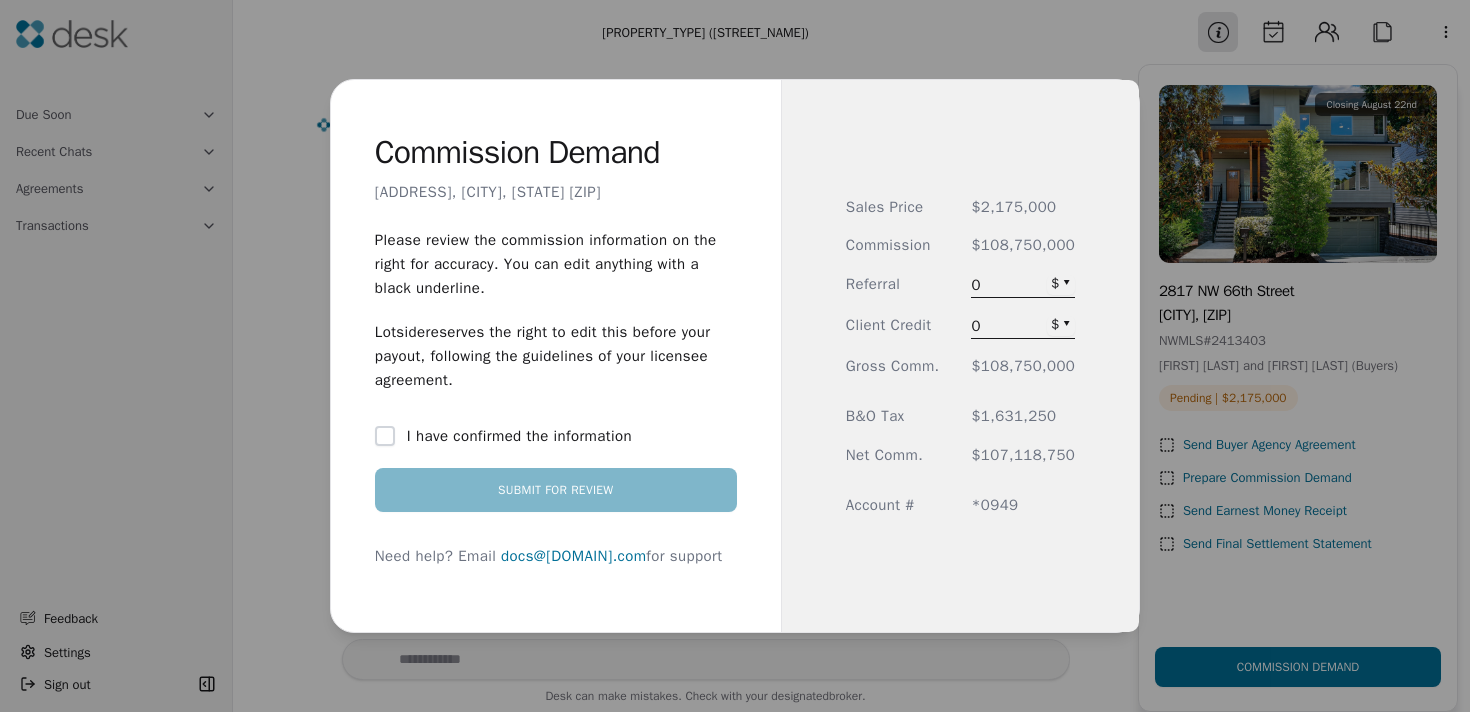 click on "I have confirmed the information" at bounding box center [556, 436] 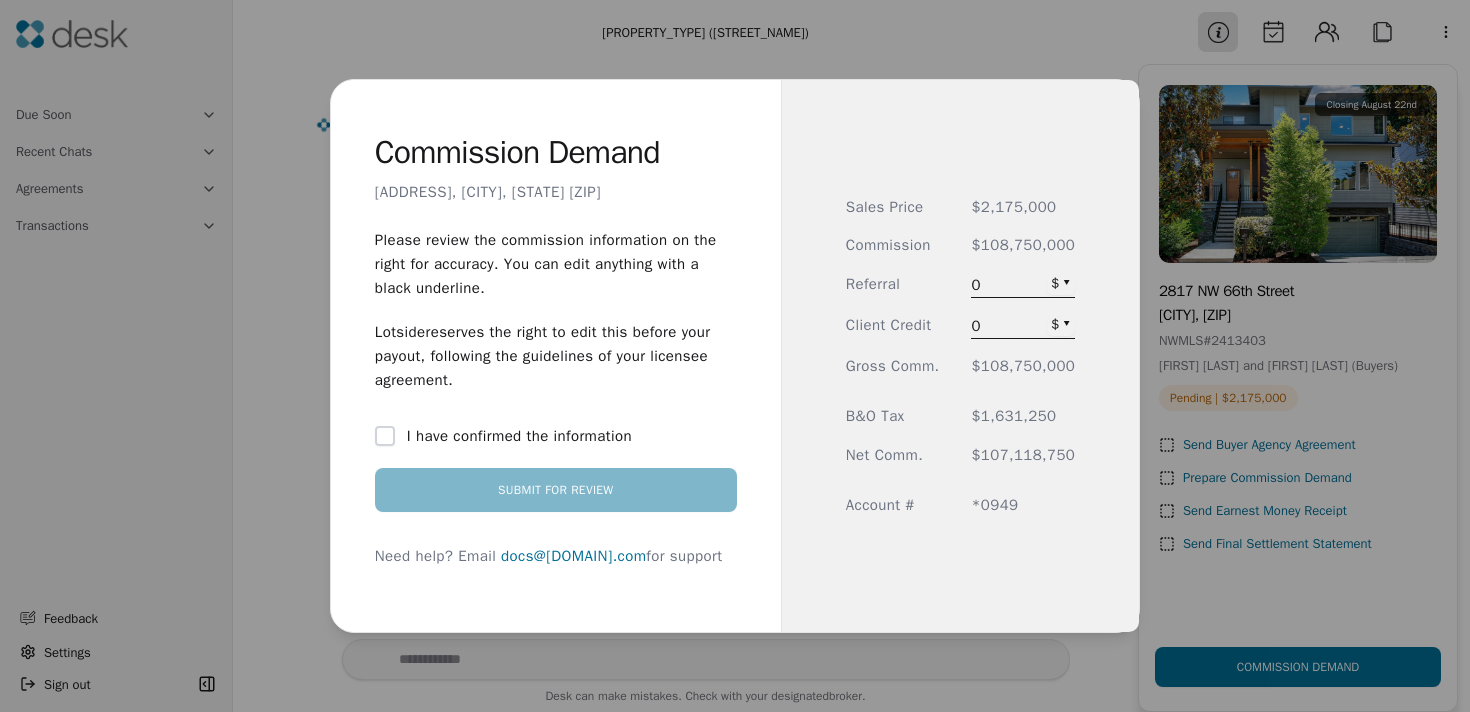 click on "Sales Price $[PRICE] Commission $[PRICE] Referral $[PRICE] Client Credit $[PRICE] Gross Comm. $[PRICE] B&O Tax $[PRICE] Net Comm. $[PRICE] Account # *[ACCOUNT]" at bounding box center (960, 356) 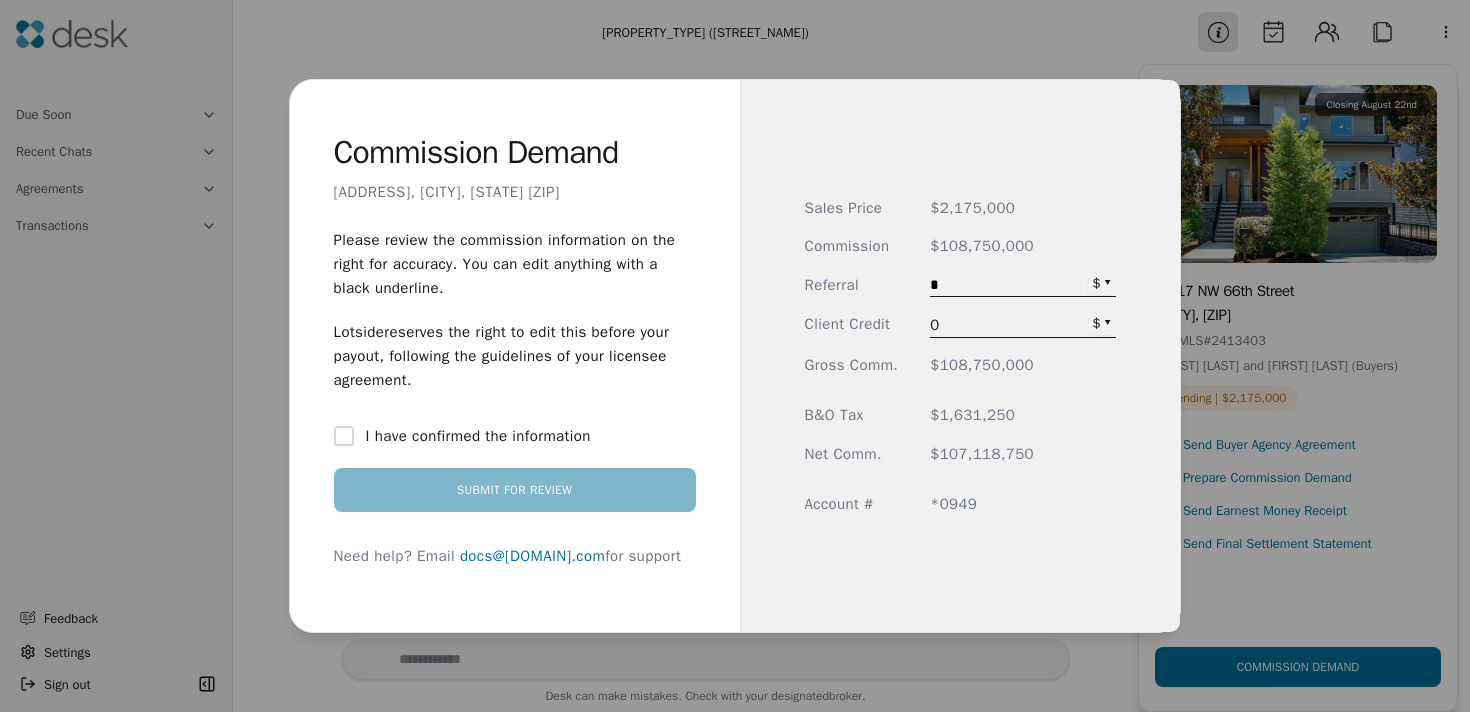 click on "$108,750,000" at bounding box center (1023, 246) 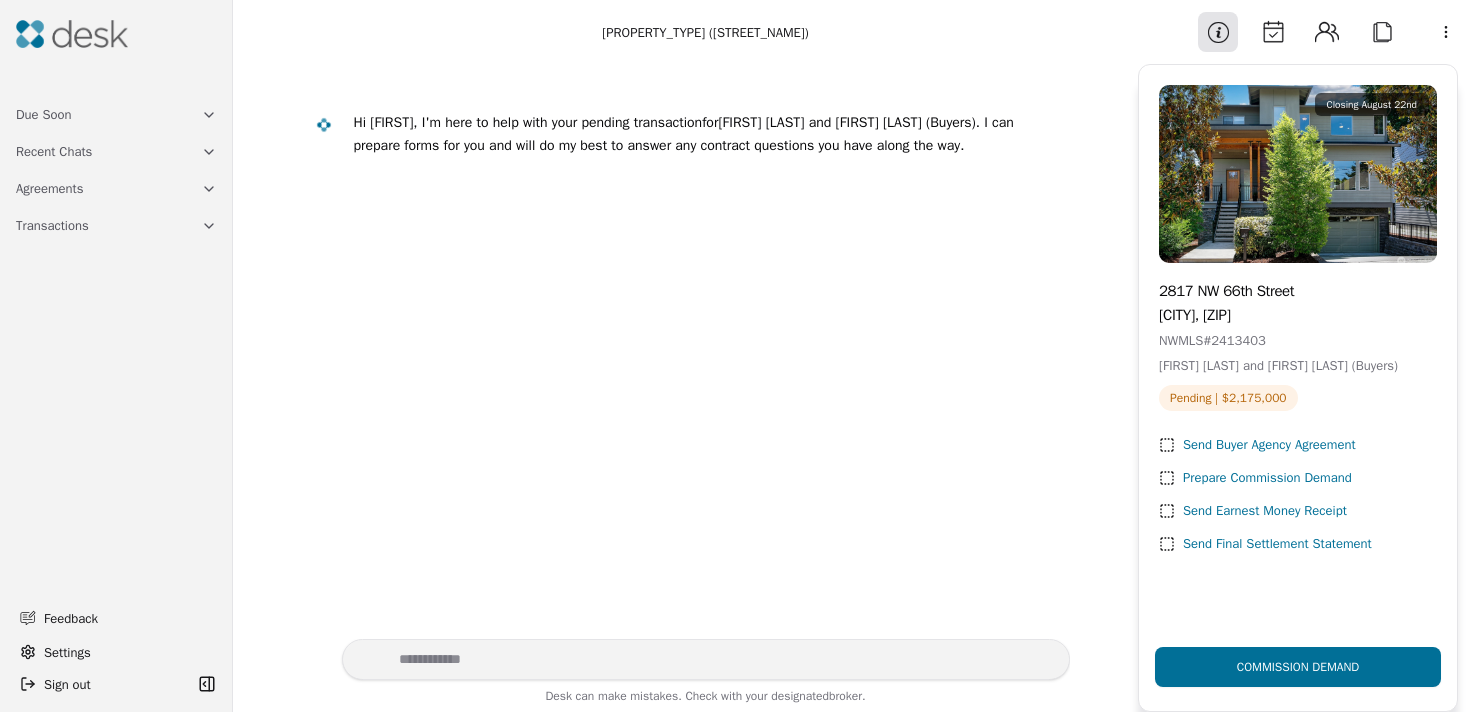 click on "Agreements" at bounding box center (116, 188) 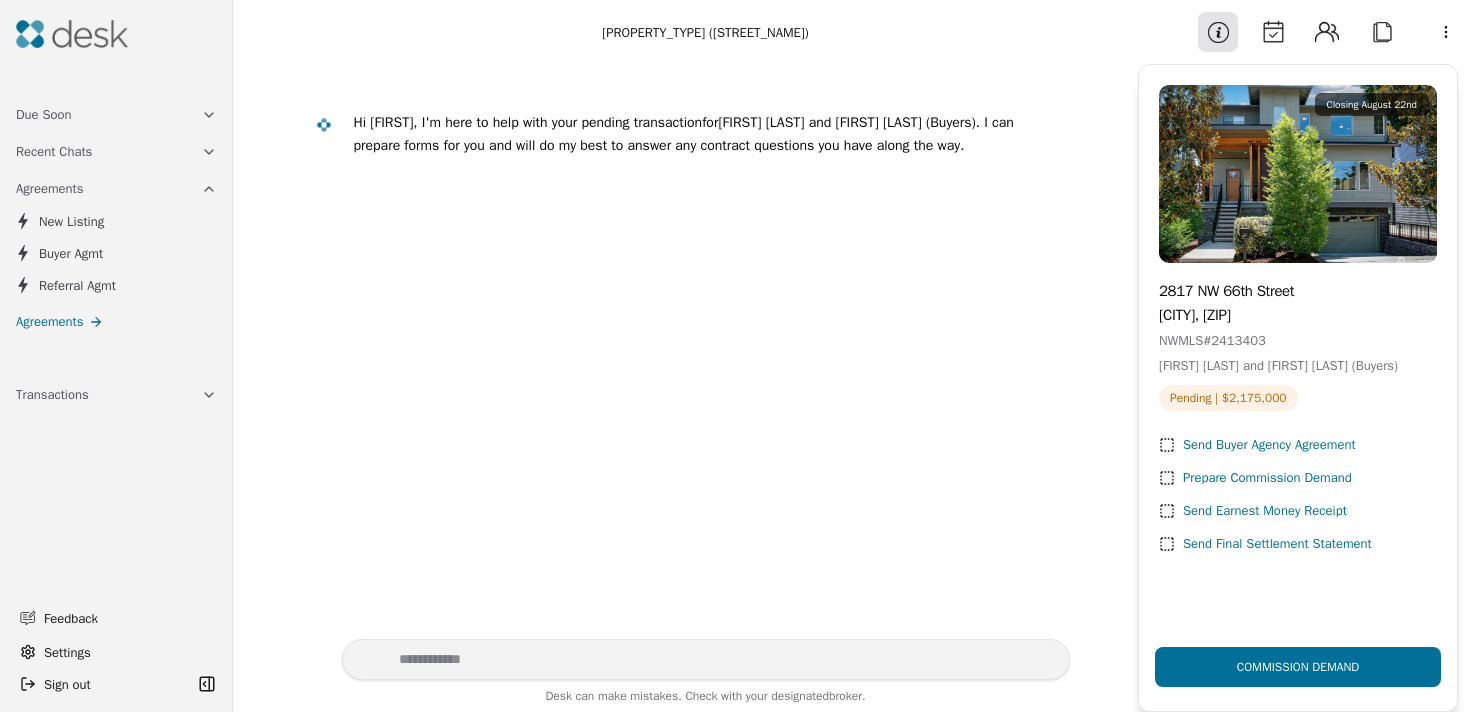 click on "Buyer Agmt" at bounding box center (71, 253) 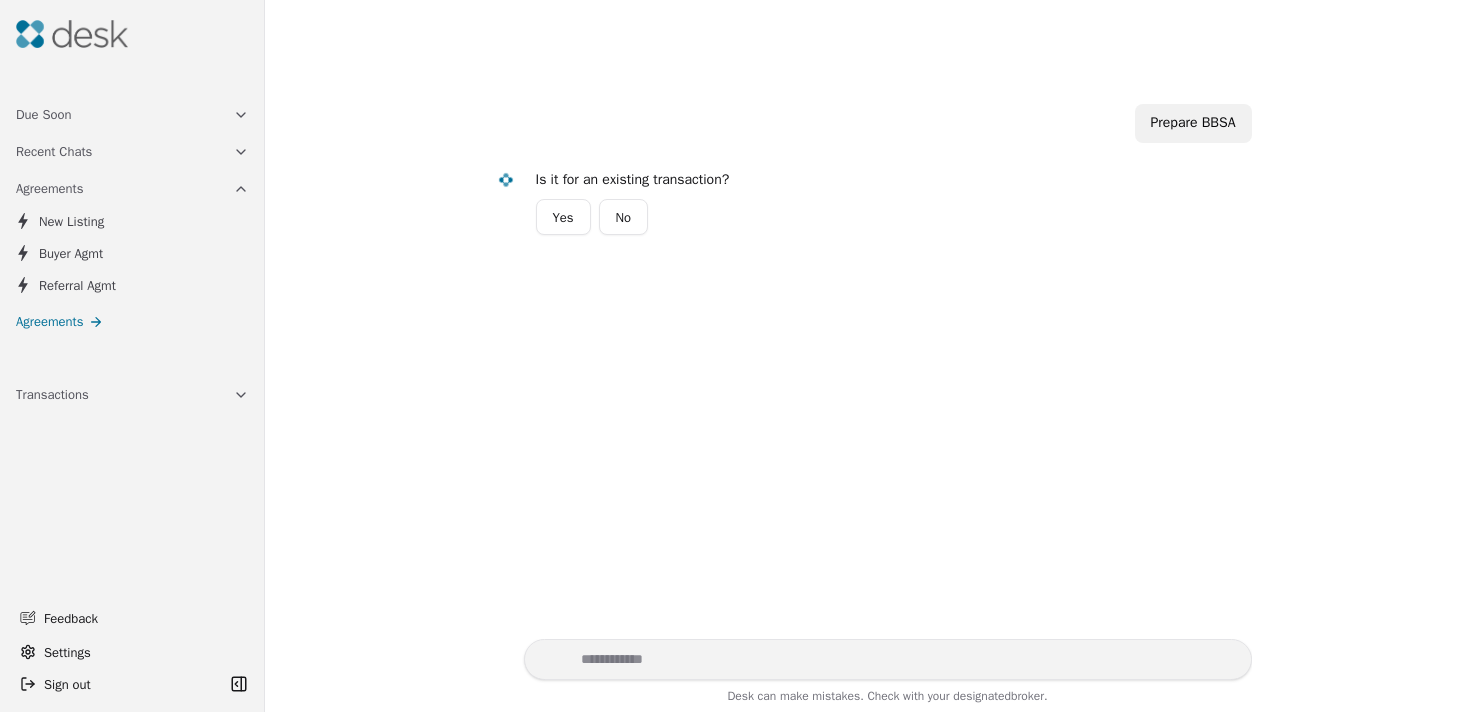 click on "Yes" at bounding box center (563, 217) 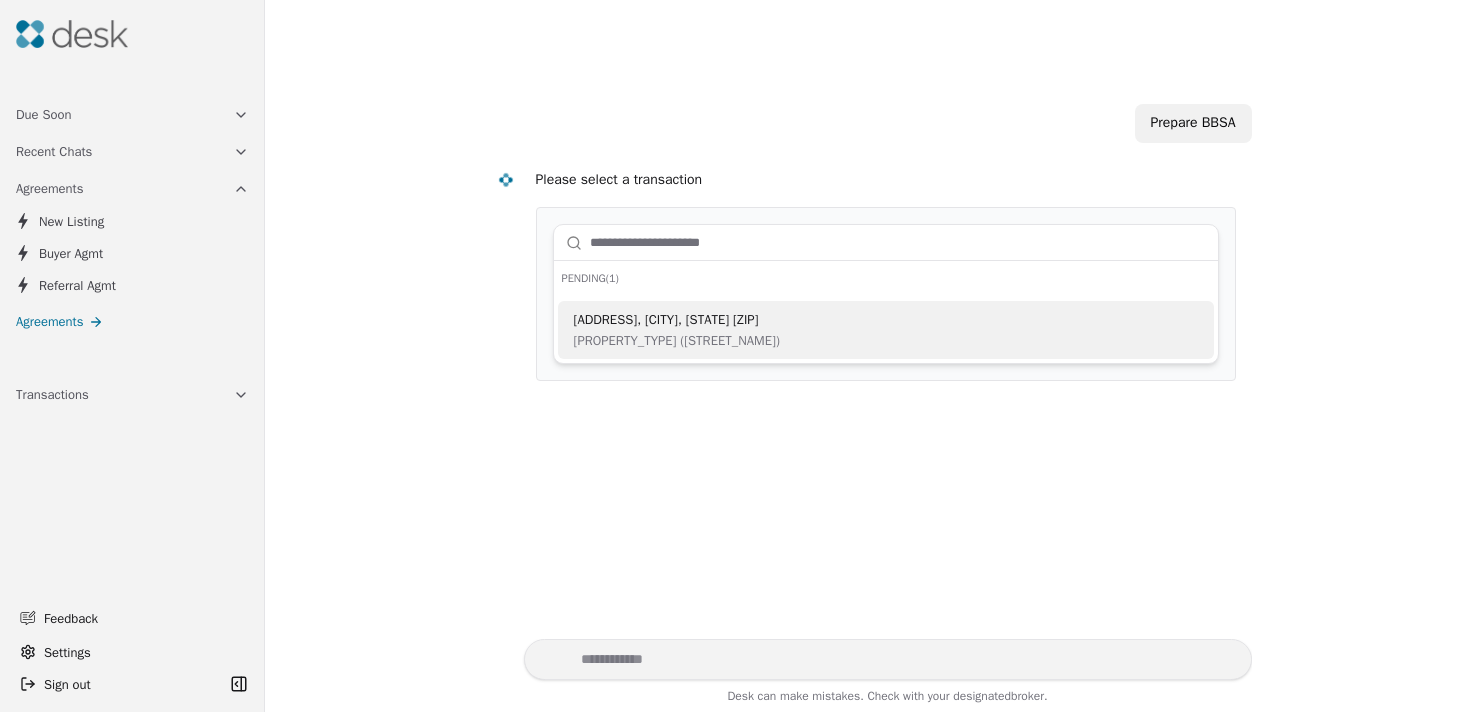 click on "[PROPERTY_TYPE] ([STREET_NAME])" at bounding box center [677, 340] 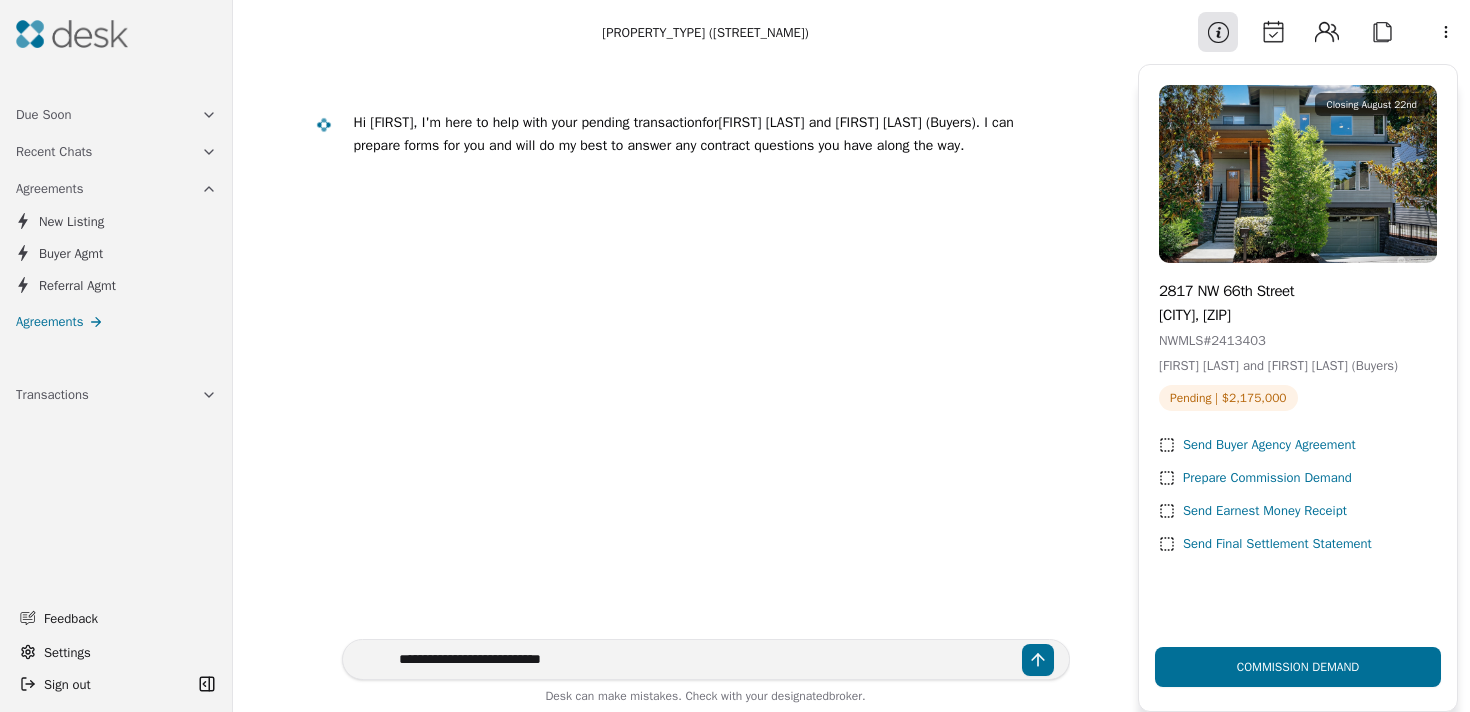 type on "**********" 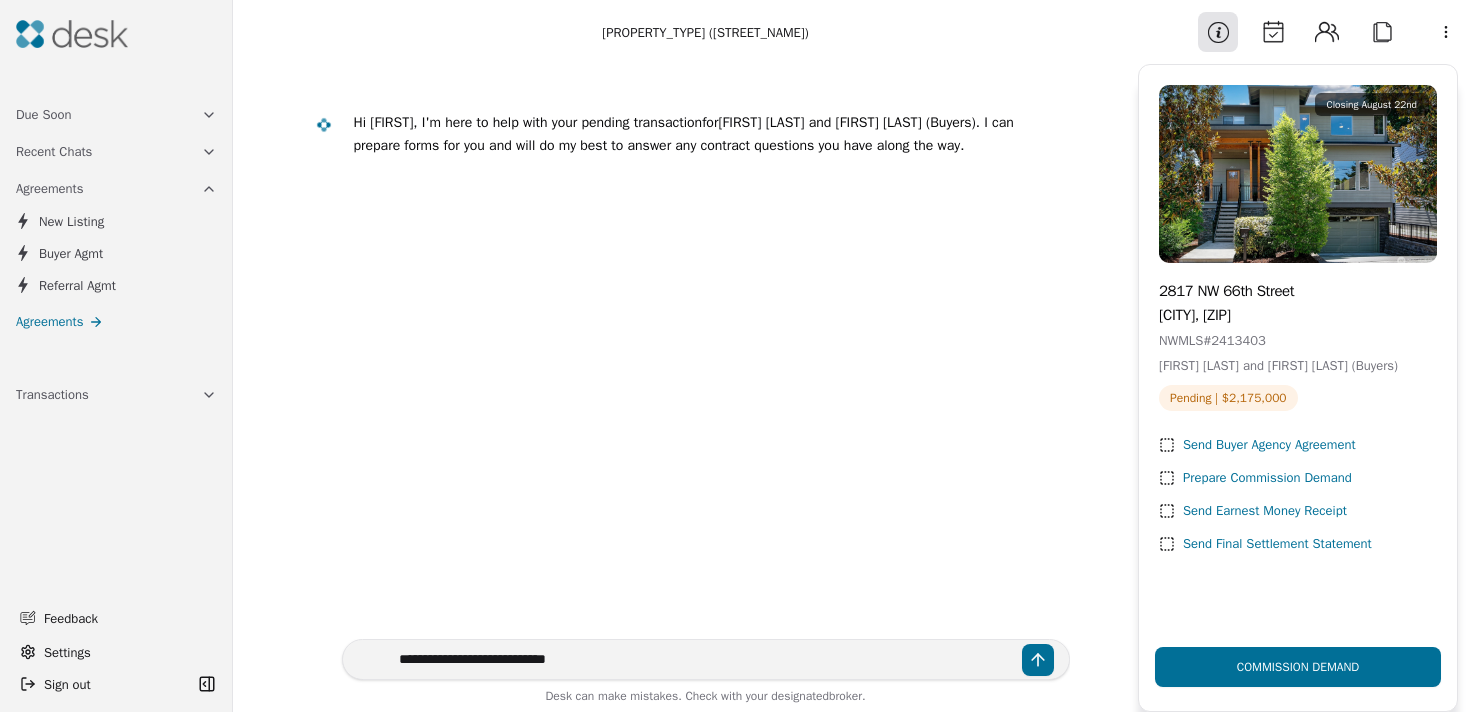type 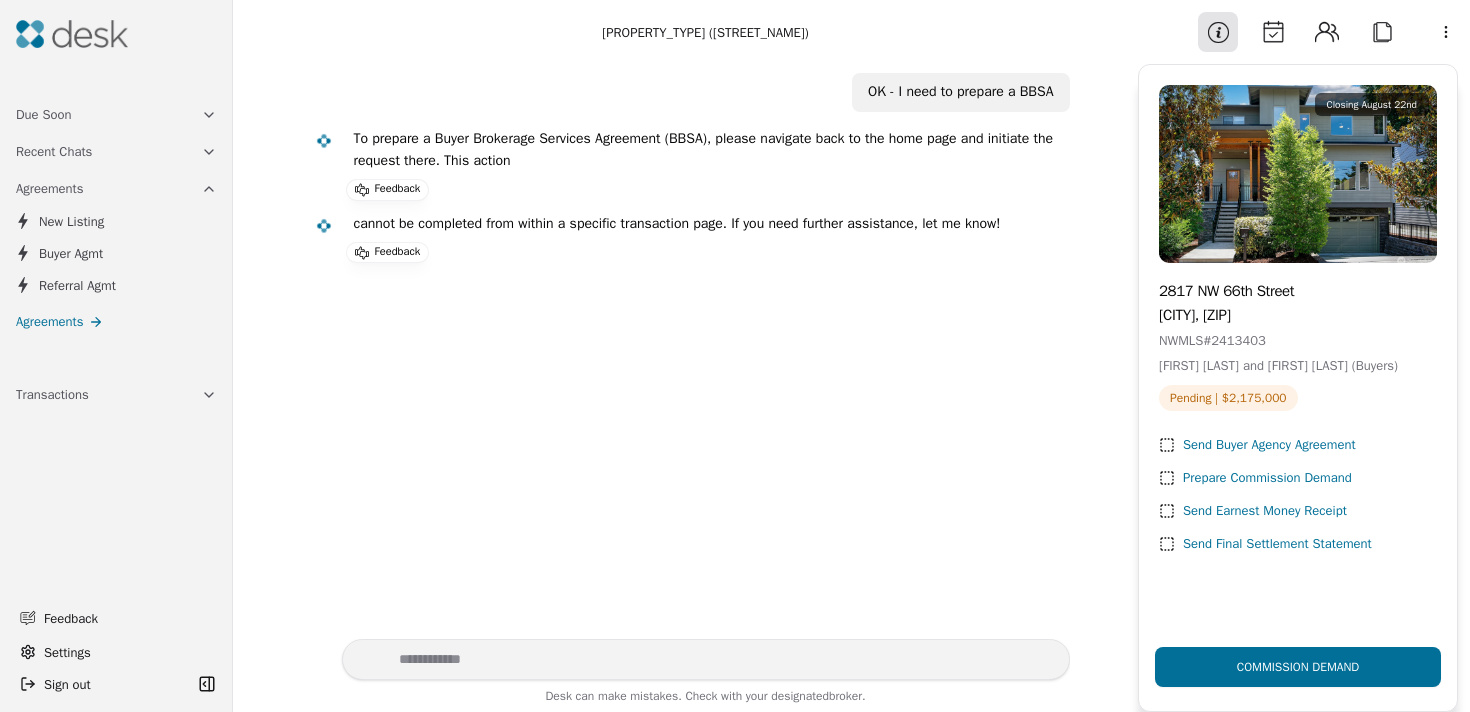 scroll, scrollTop: 40, scrollLeft: 0, axis: vertical 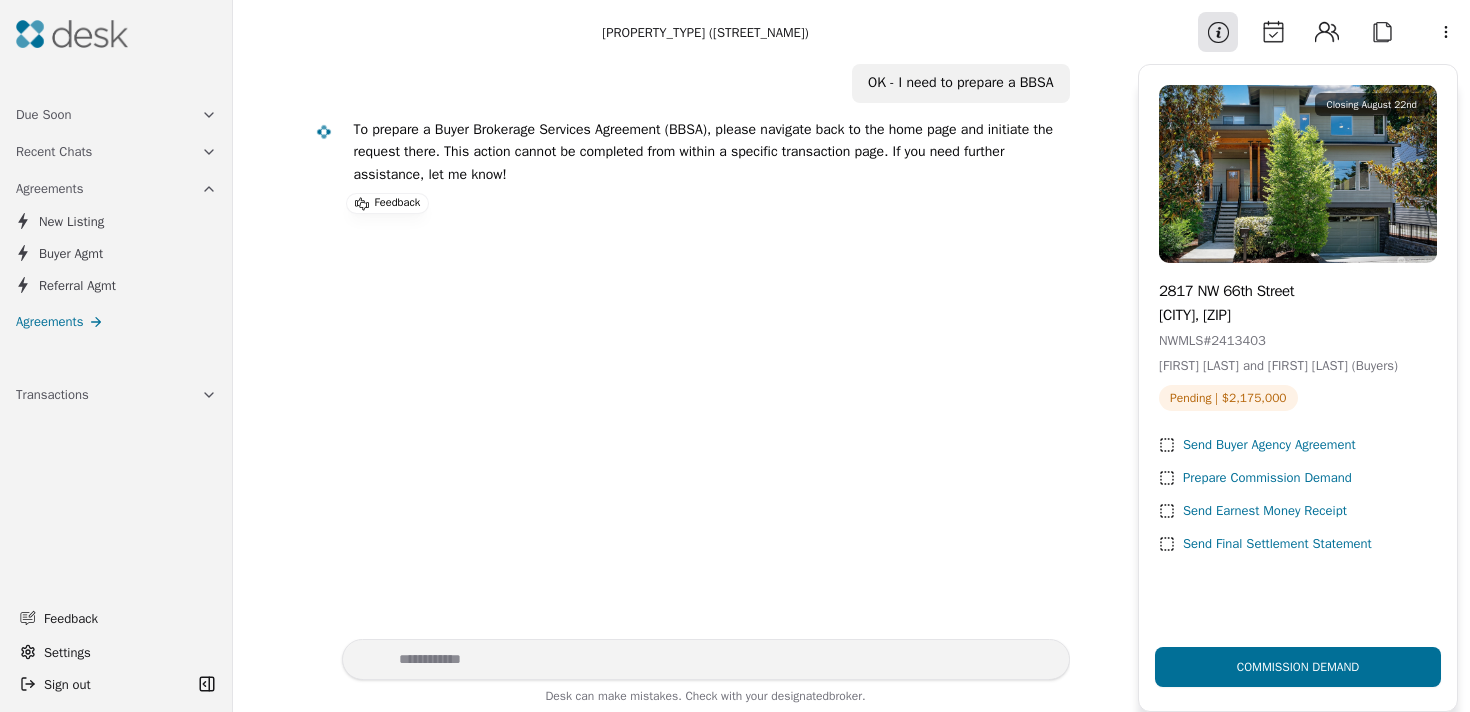 click at bounding box center (72, 34) 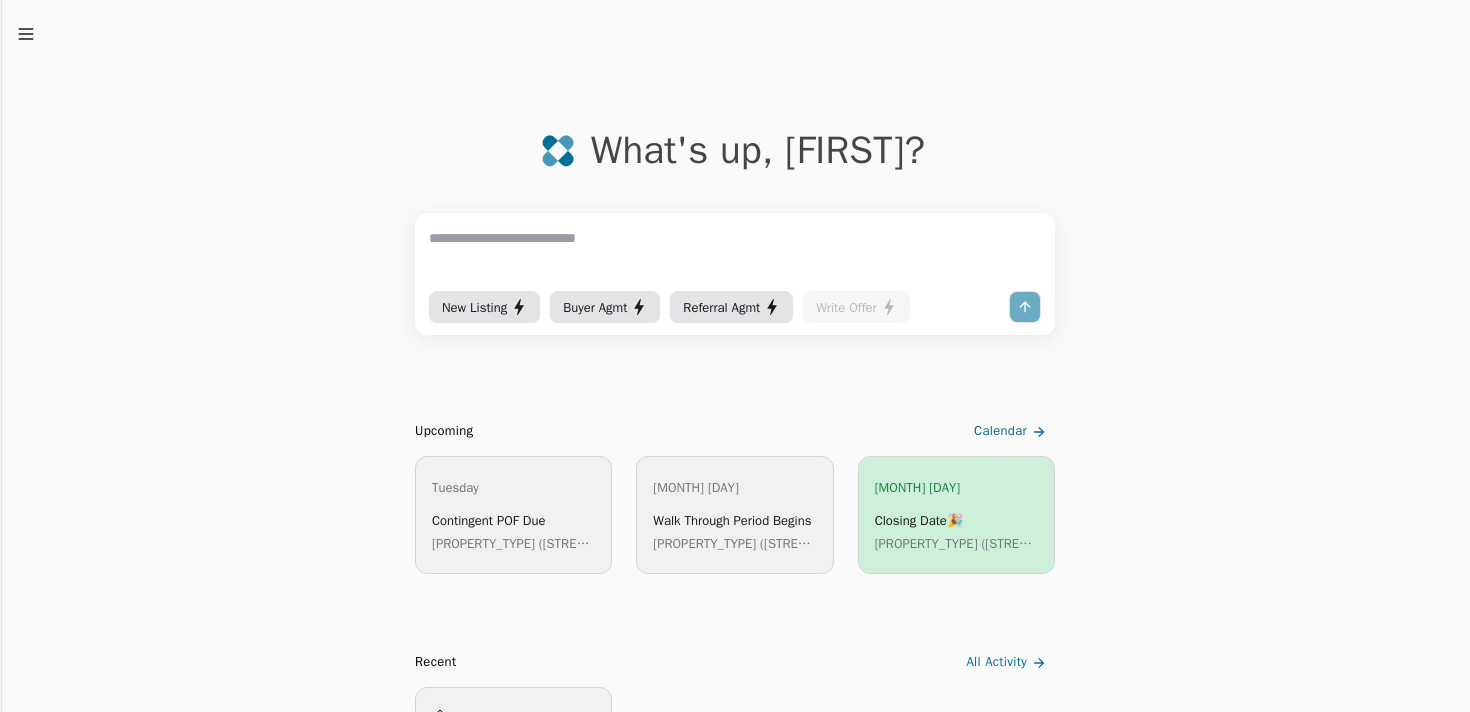 click on "Buyer Agmt" at bounding box center [595, 307] 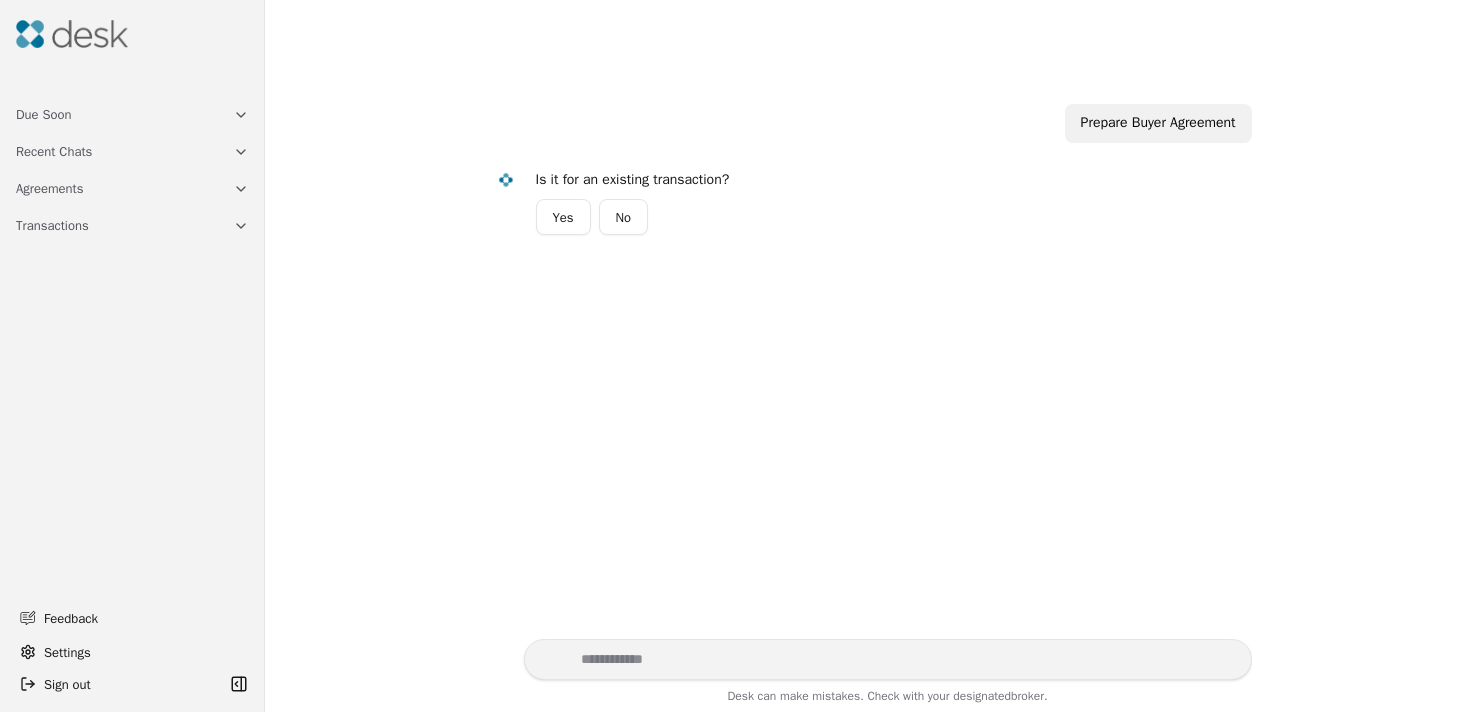 click on "Yes" at bounding box center (563, 217) 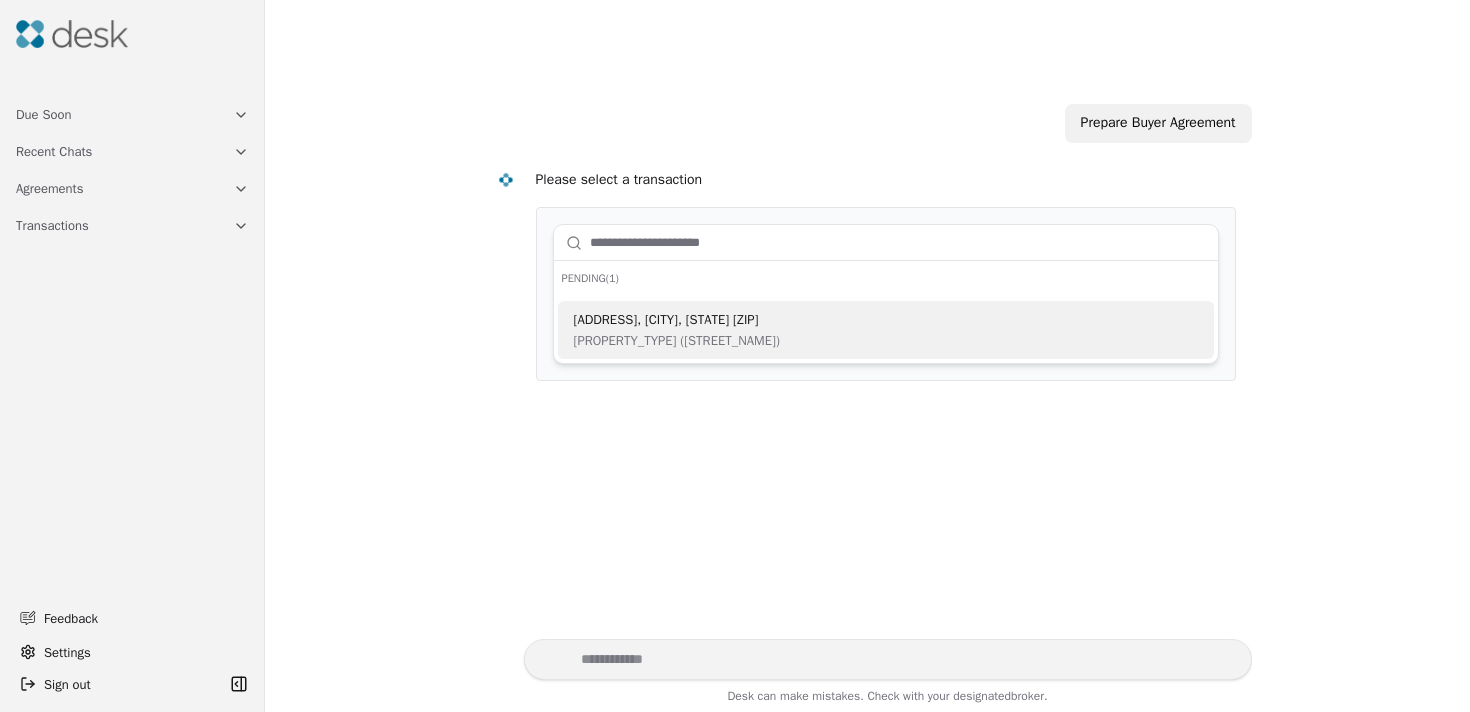click on "[PROPERTY_TYPE] ([STREET_NAME])" at bounding box center [677, 340] 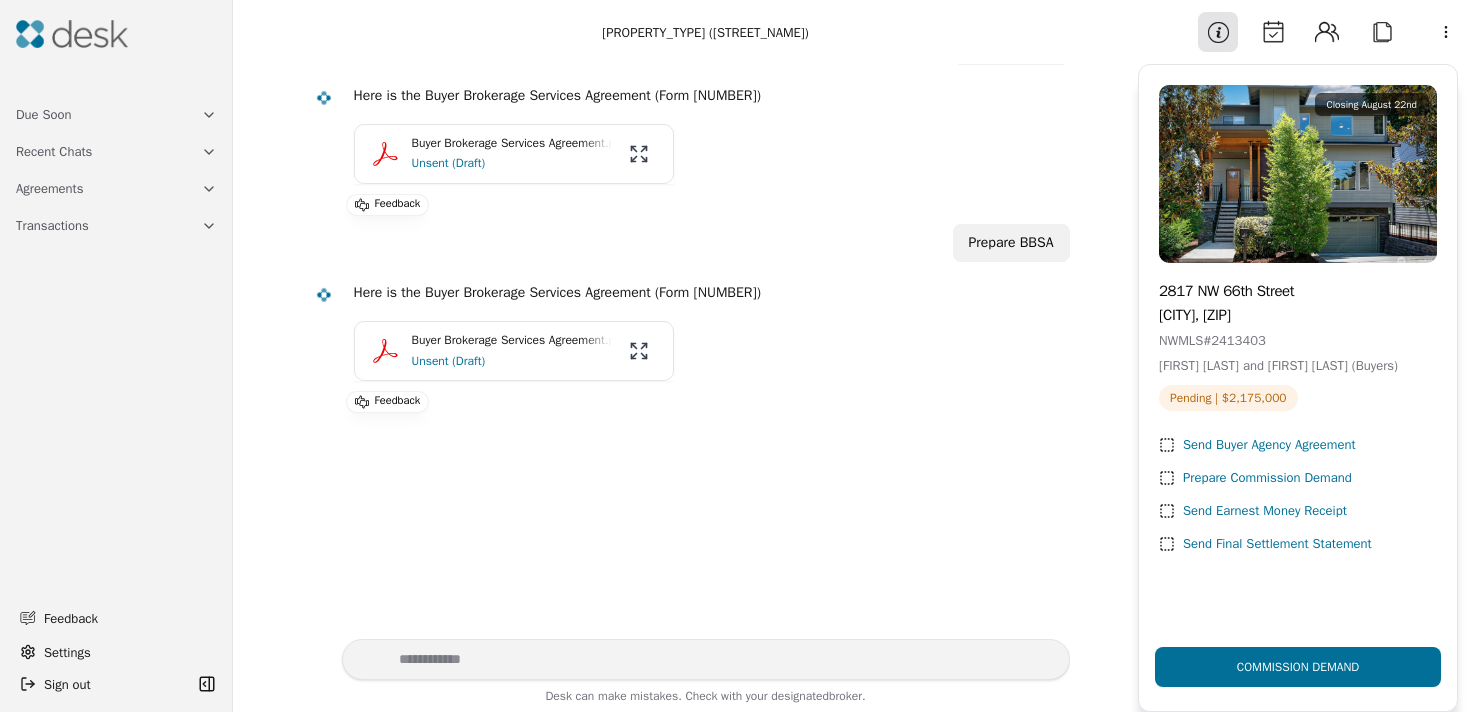 scroll, scrollTop: 141, scrollLeft: 0, axis: vertical 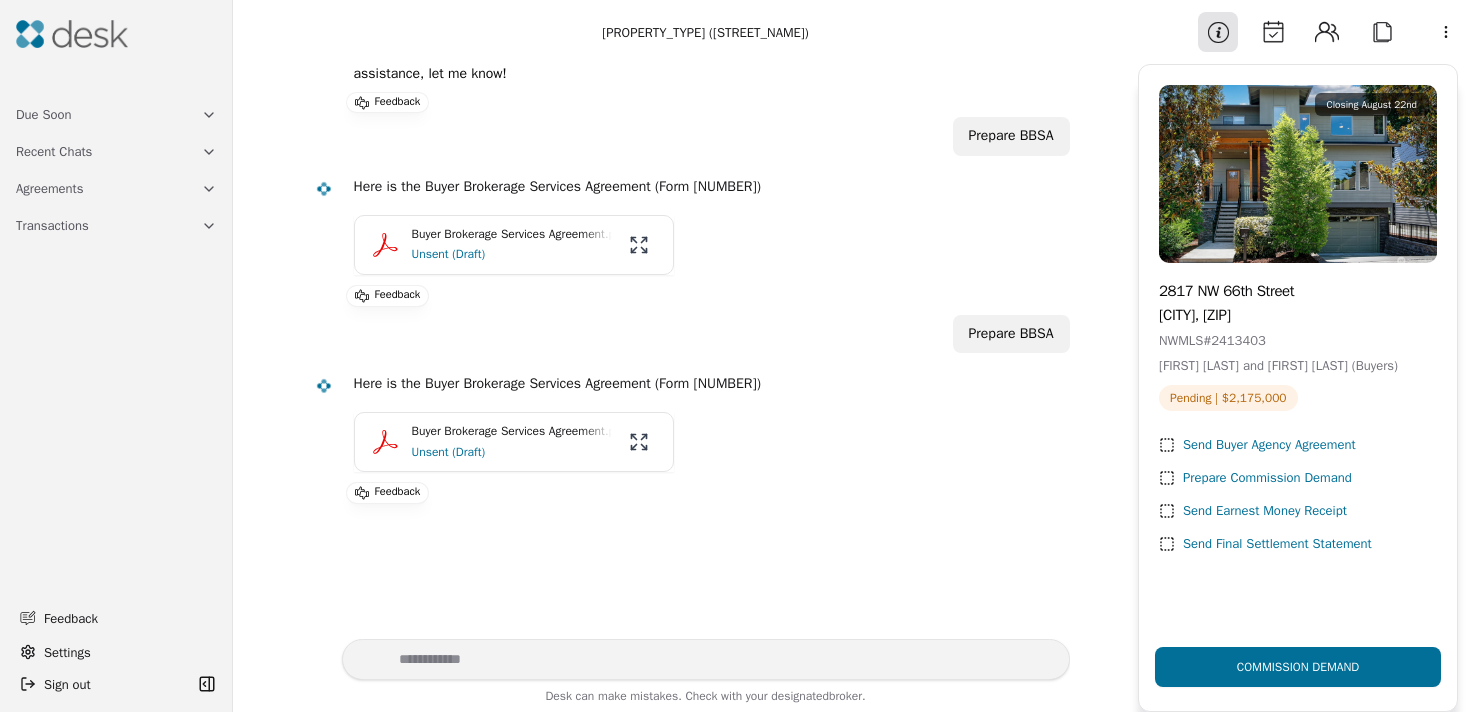 click on "Unsent (Draft)" at bounding box center (512, 254) 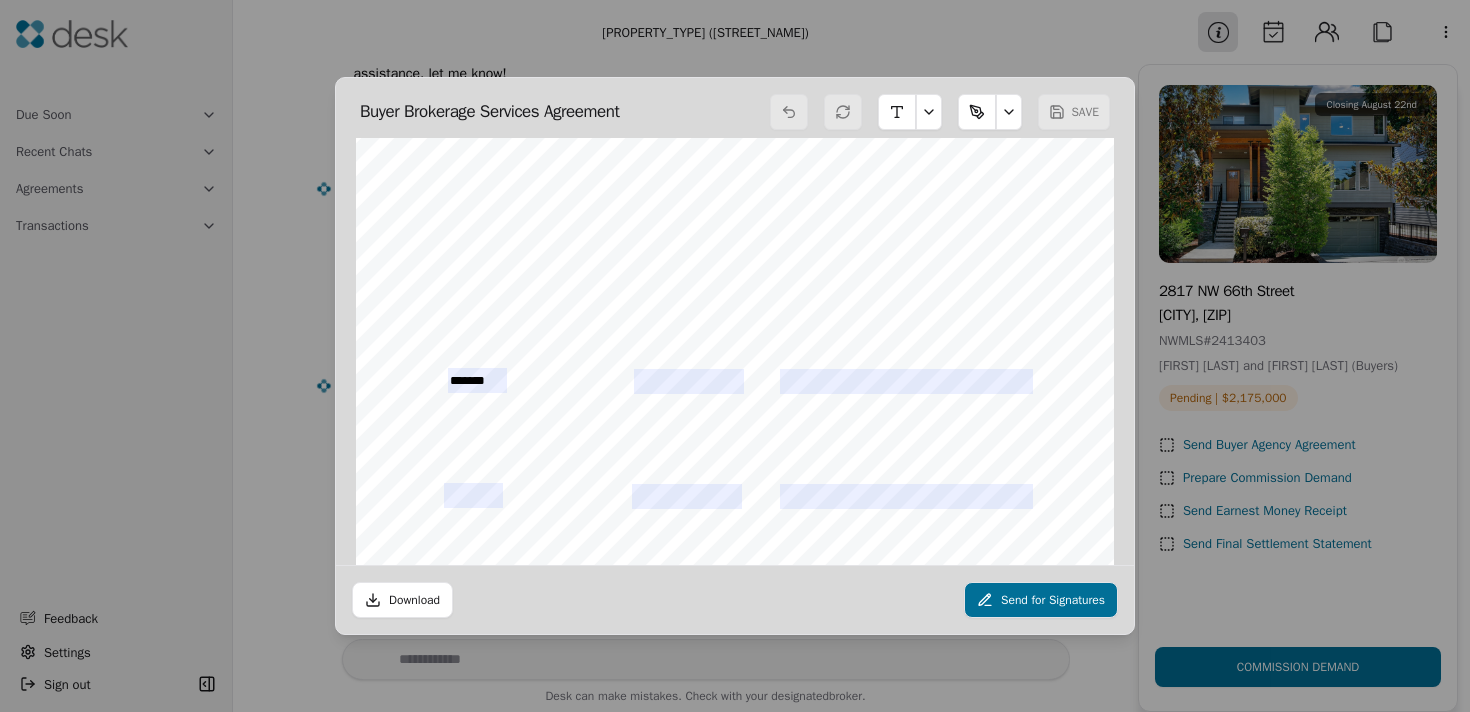scroll, scrollTop: 557, scrollLeft: 0, axis: vertical 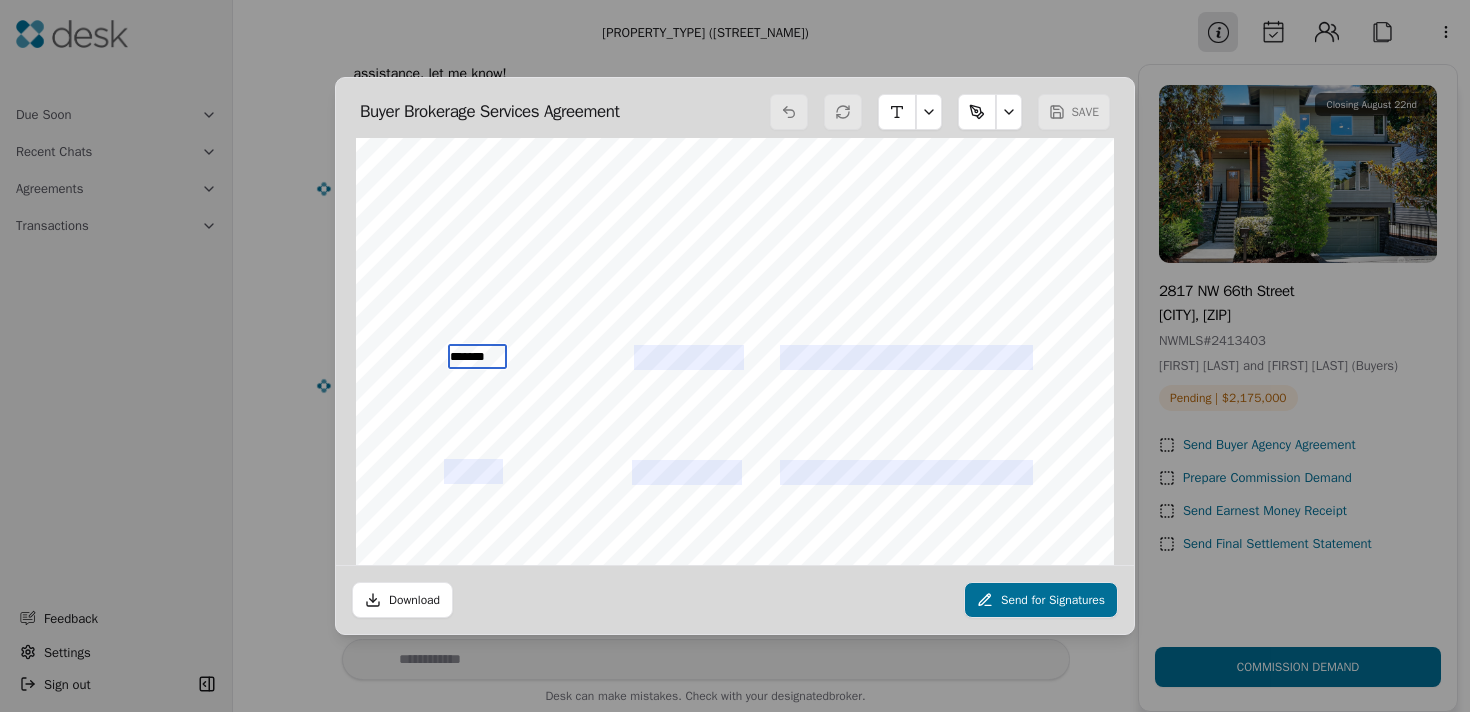 click on "*******" at bounding box center [477, 356] 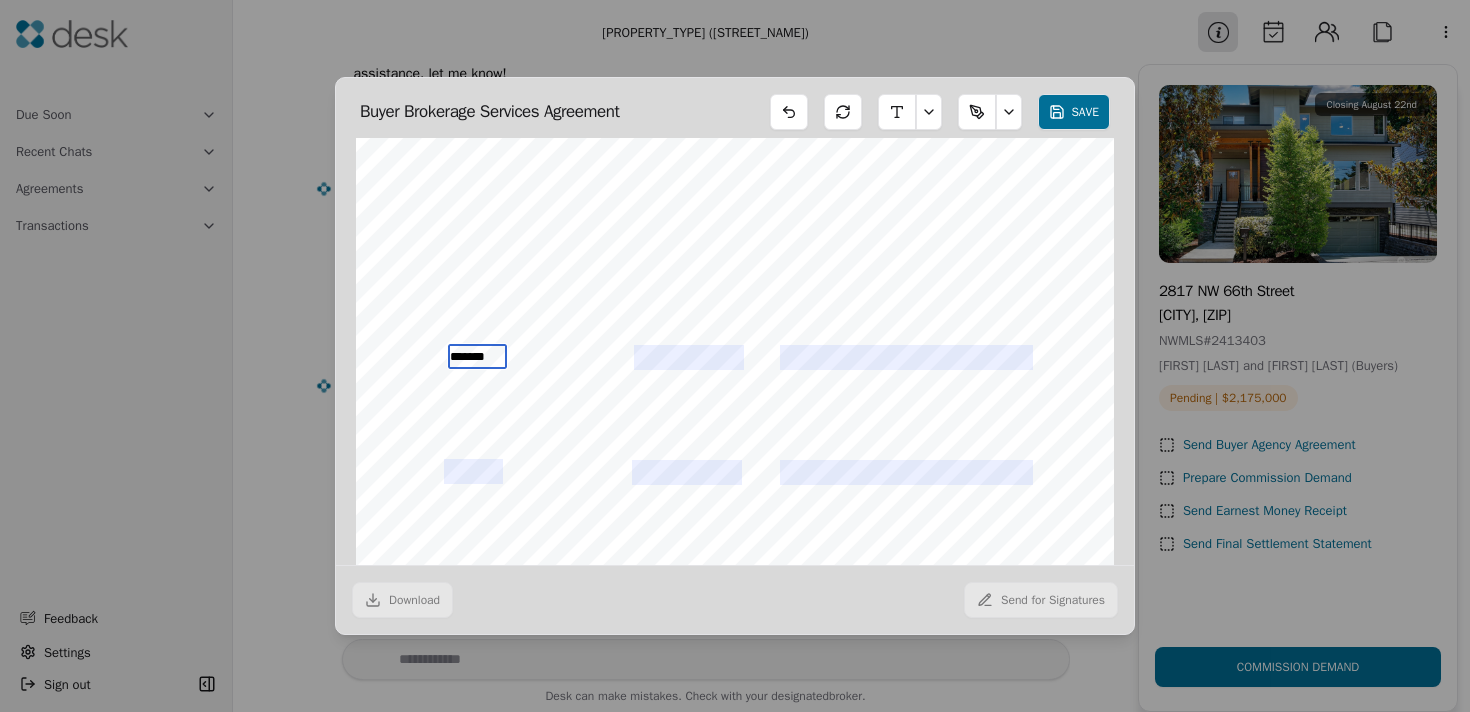 click on "*******" at bounding box center (477, 356) 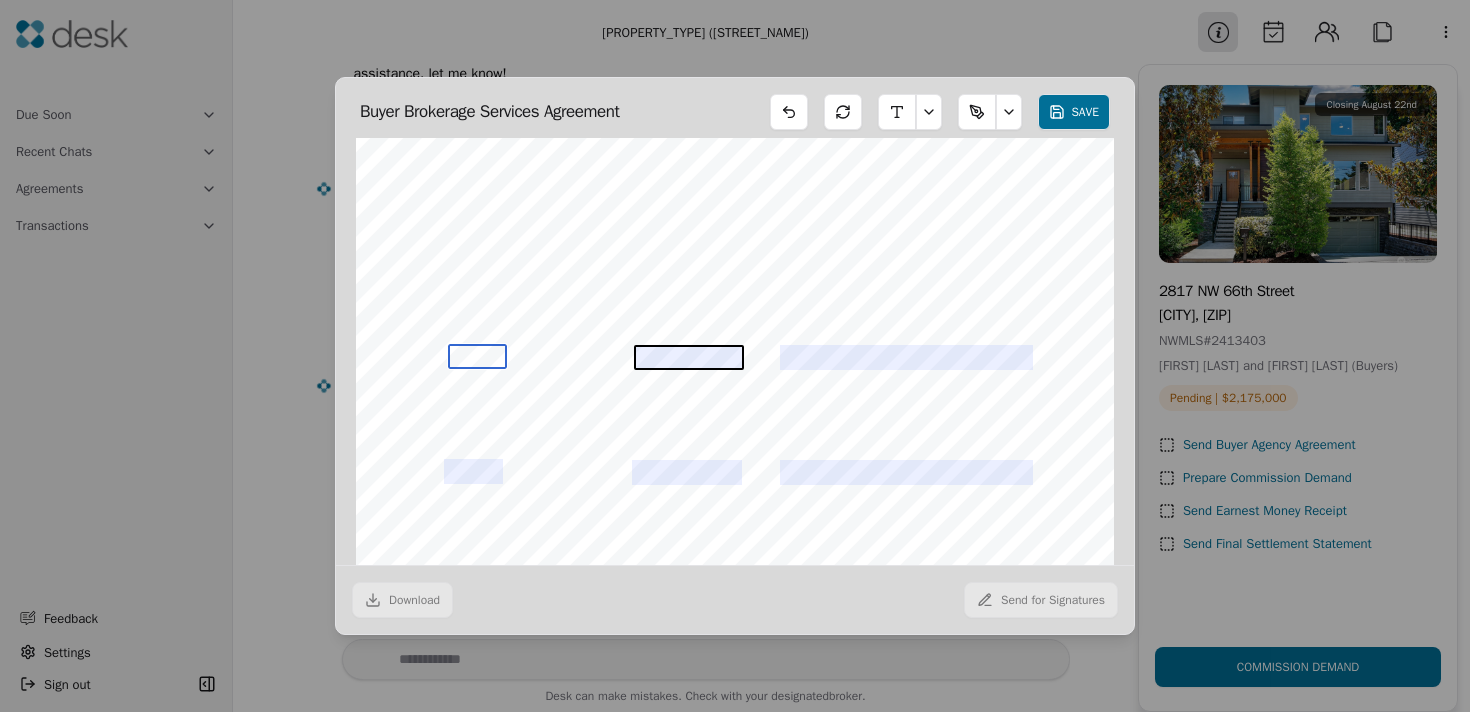 type 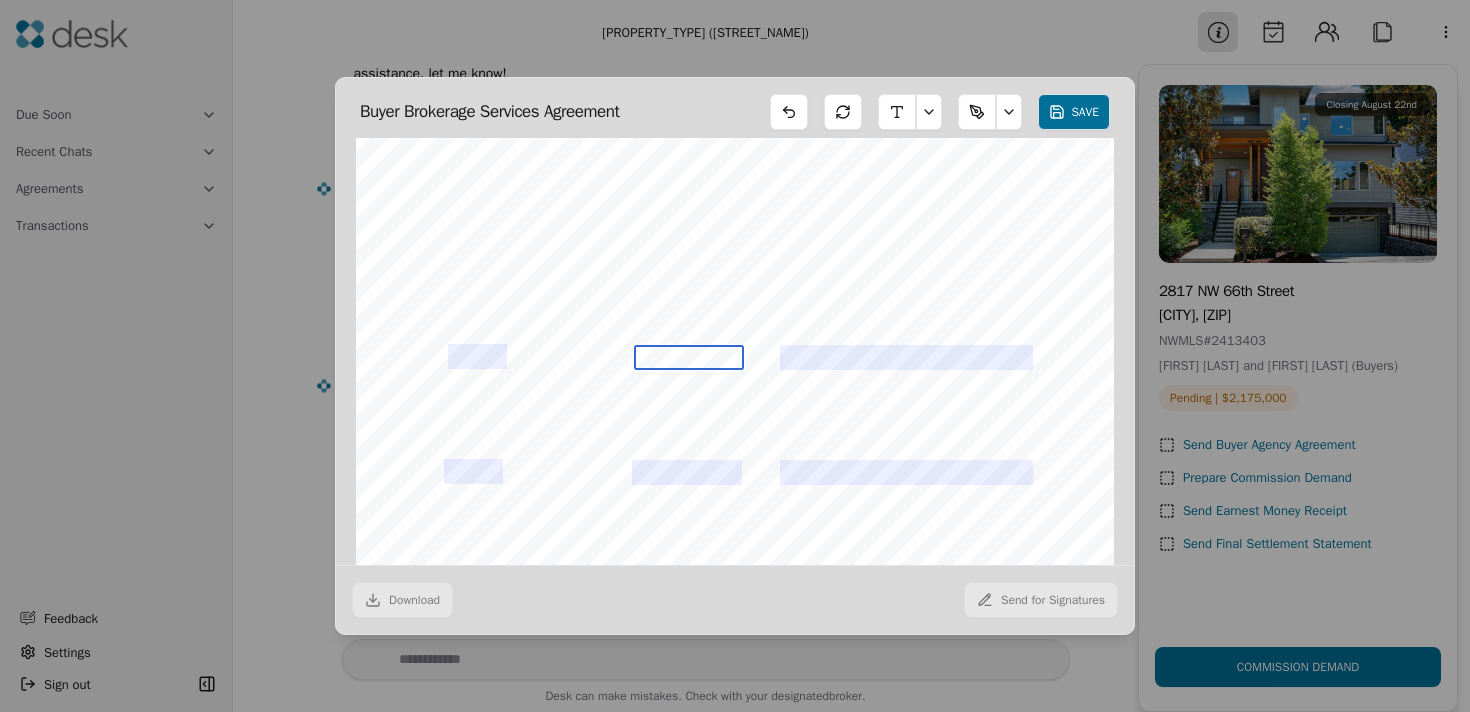 click at bounding box center (689, 357) 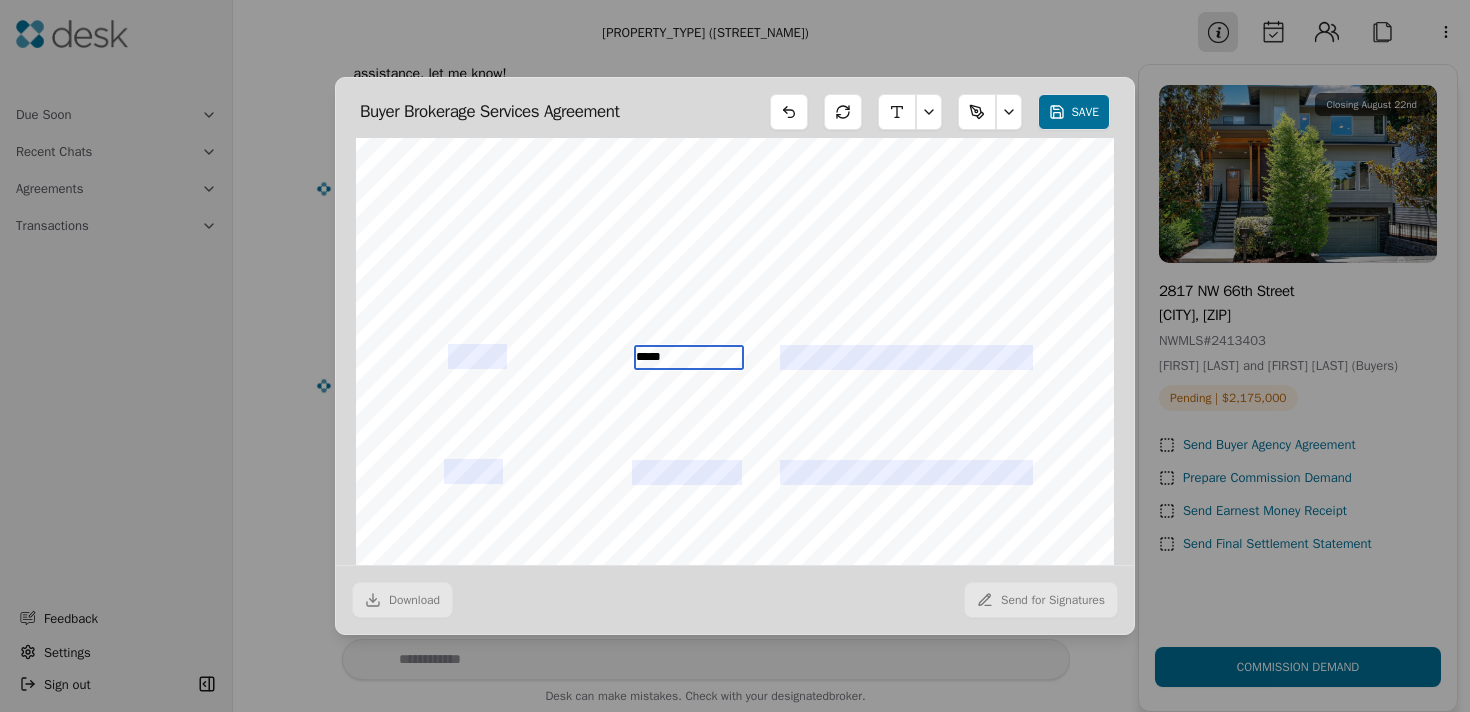 type on "*****" 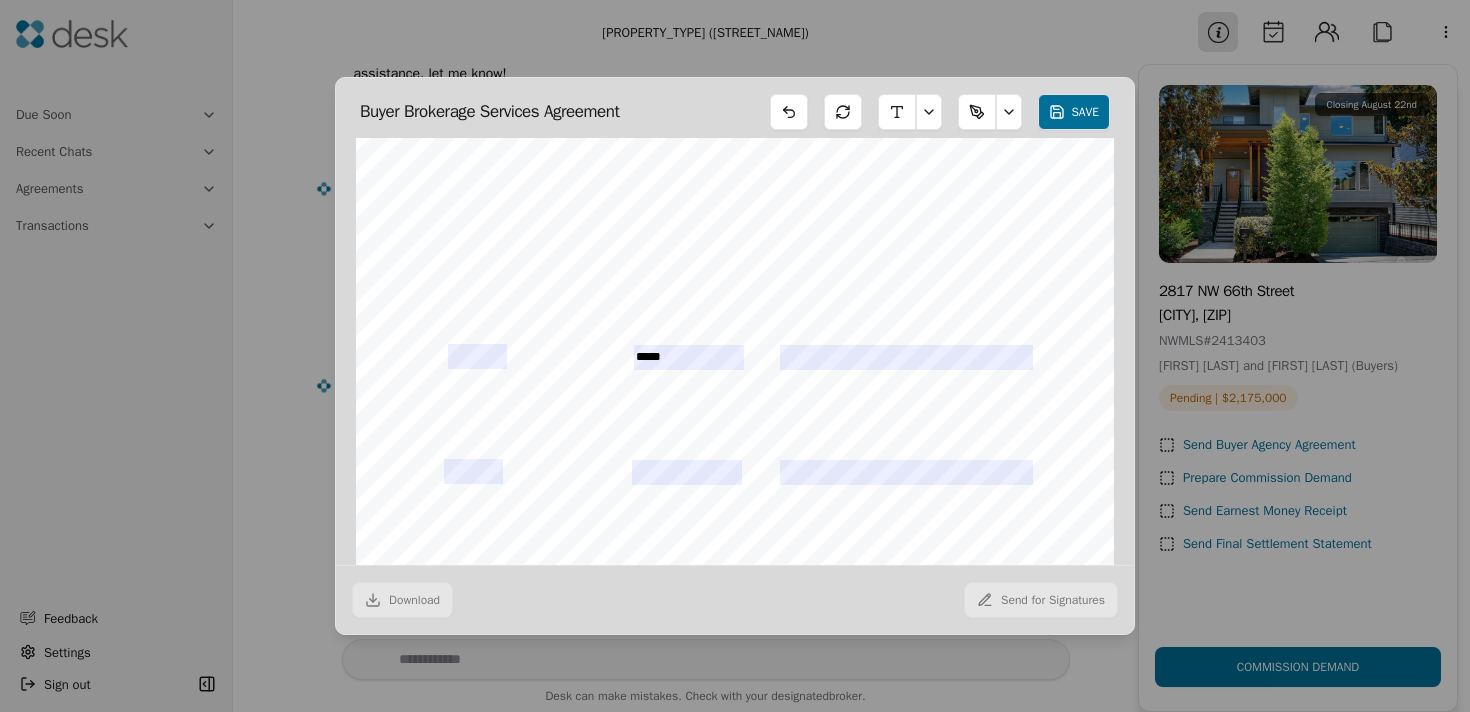 click on "Buyer Brokerage Services Agreement.pdf Unsent (Draft) Buyer Brokerage Services Agreement Form [NUMBER] ©Copyright [YEAR] Buyer Brokerage Services Agreement Northwest Multiple Listing Service Rev. [DATE] ALL RIGHTS RESERVED Page [NUMBER] of [NUMBER]
Buyer’s Initials Date Buyer’s Initials Date BUYER BROKERAGE SERVICES AGREEMENT This Buyer Brokerage Services Agreement (“Agreement”) is effective upon mutual acceptance (“Effective Date”) and is made by and between
(“Buyer Brokerage Firm” or “Firm”) and
(“Buyer”) for real property located Buyer Buyer in the following areas:
(“Area”). 1. DEFINITIONS. “Purchase(s)” includes a contract to purchase, an exchange or contract to exchange, or an option to purchase. 2. TERM. This Agreement will expire [NUMBER] days ([NUMBER] days if not filled in) from the Effective Date (“Term”). If this" at bounding box center (735, 81) 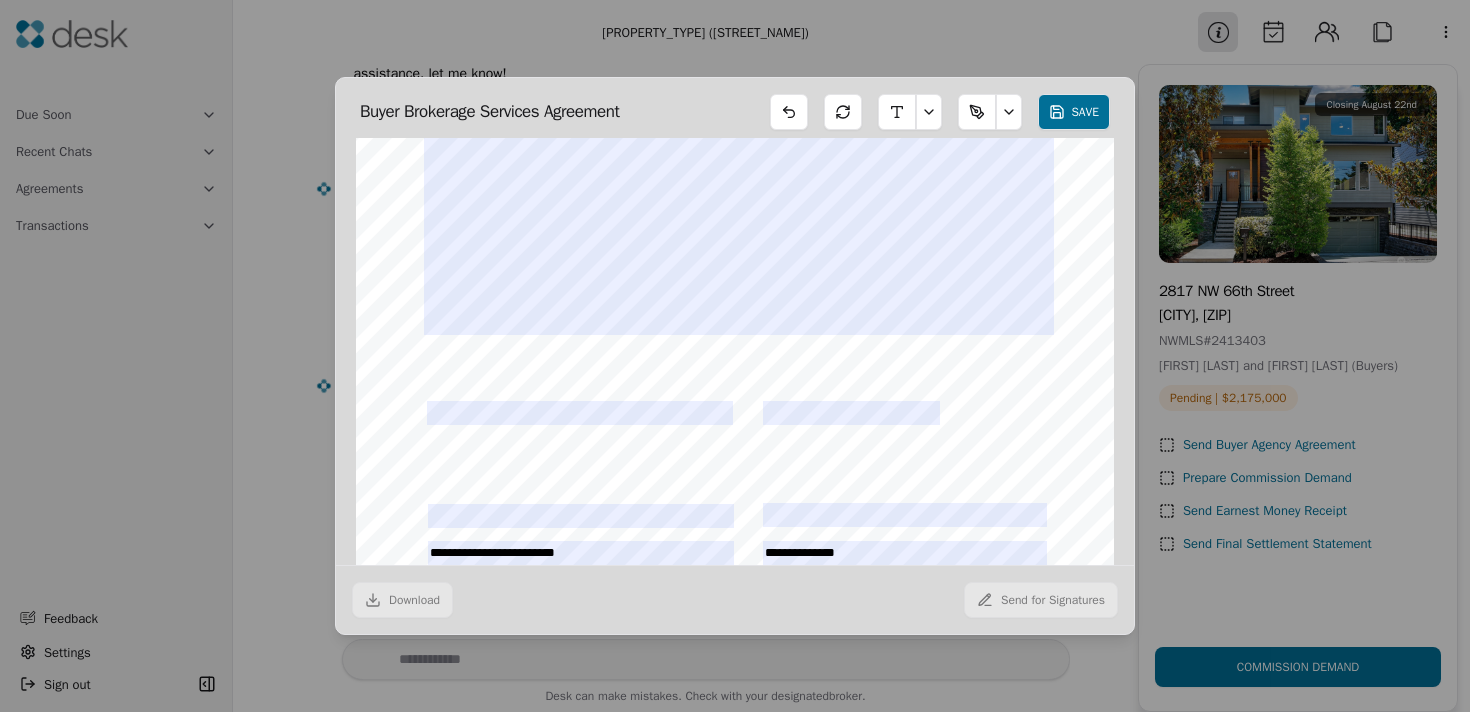 scroll, scrollTop: 2554, scrollLeft: 0, axis: vertical 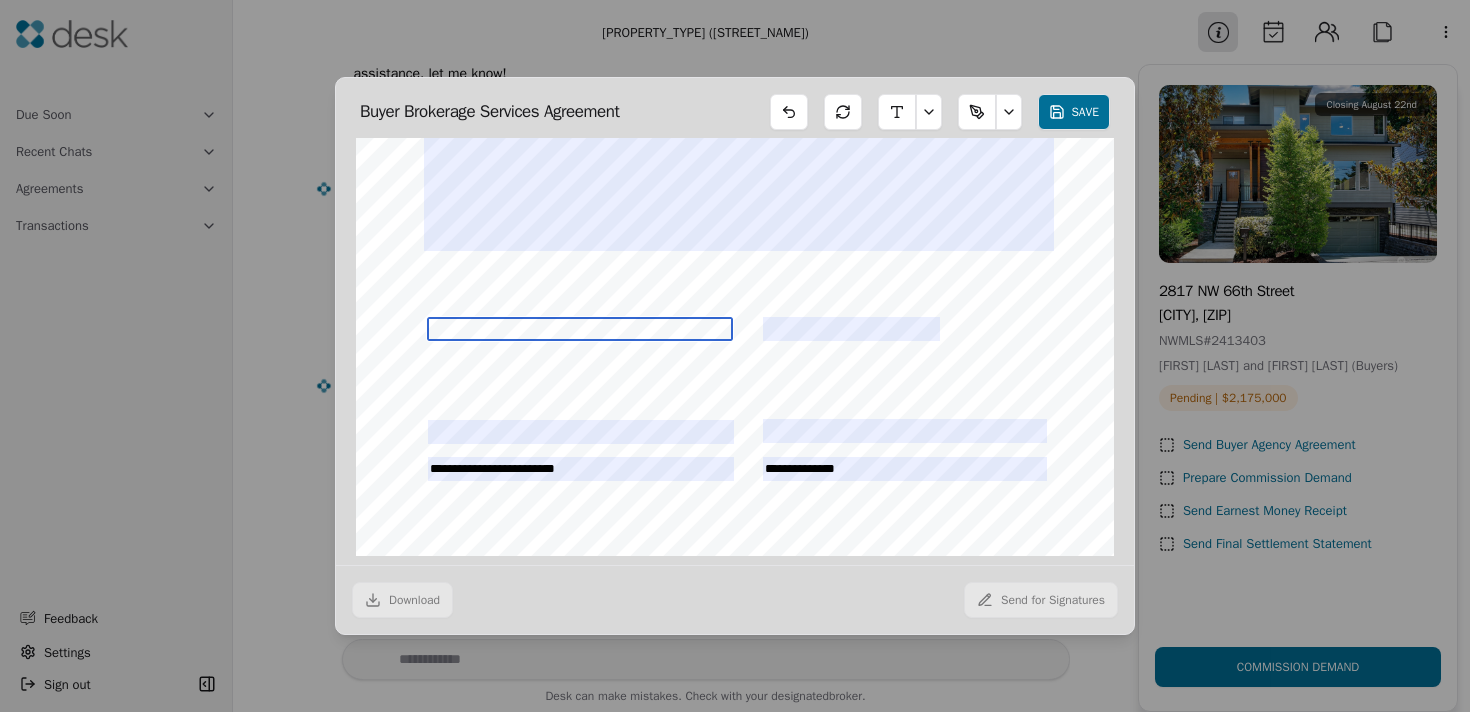 click at bounding box center [580, 329] 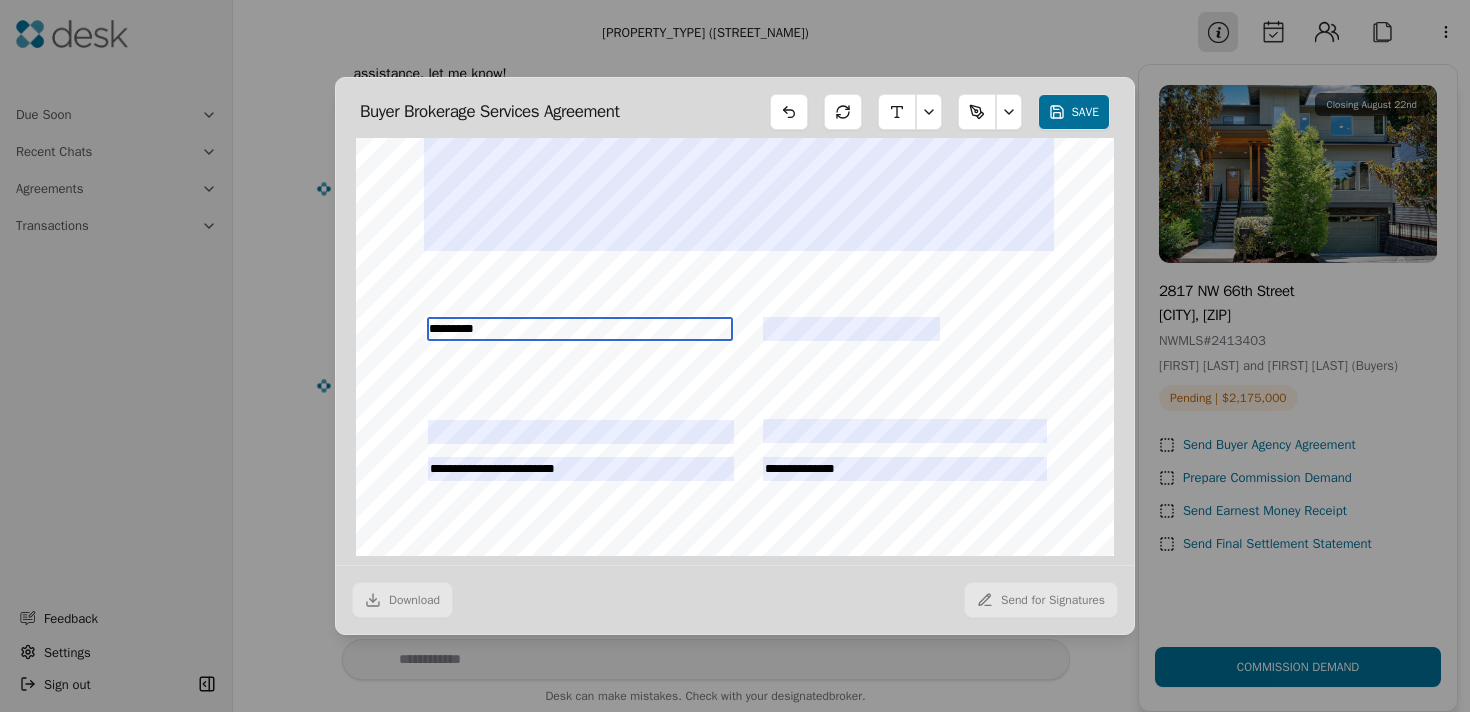 type on "**********" 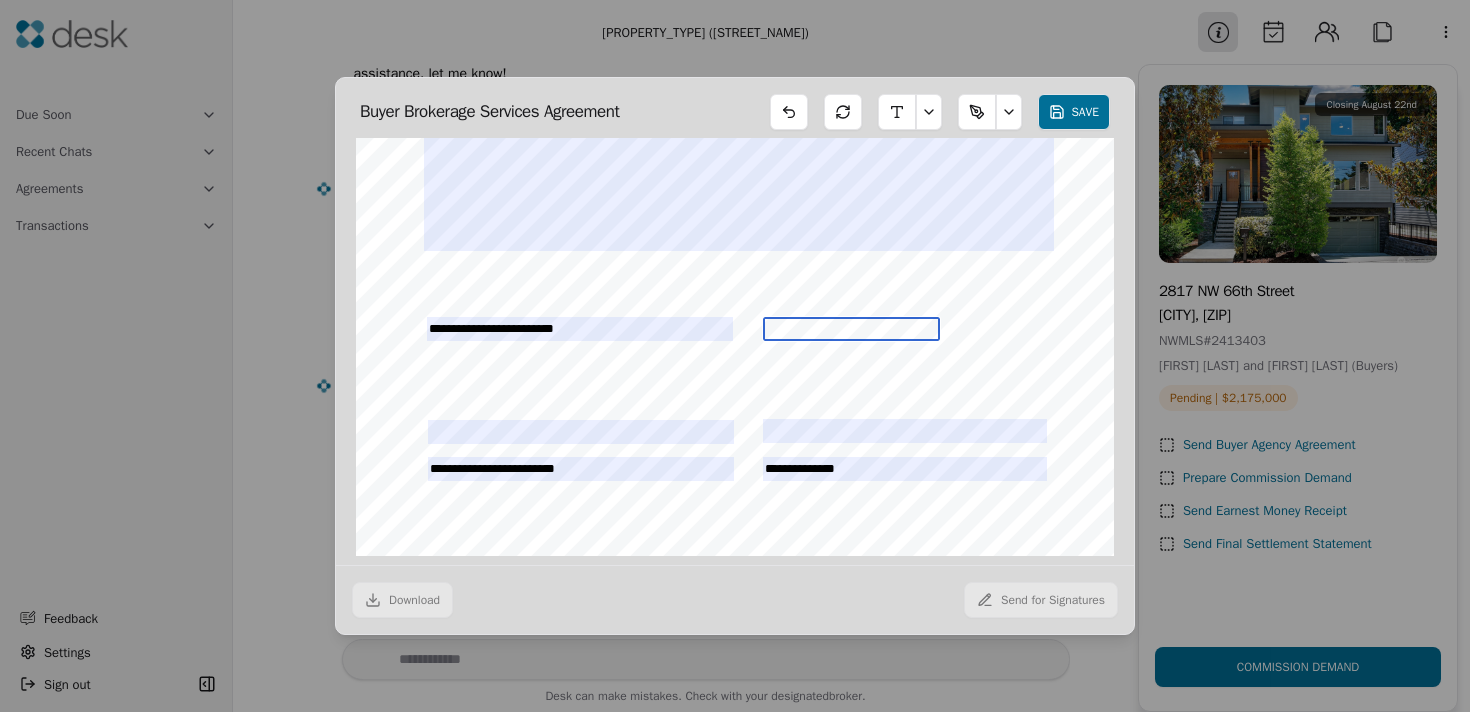 click at bounding box center (851, 329) 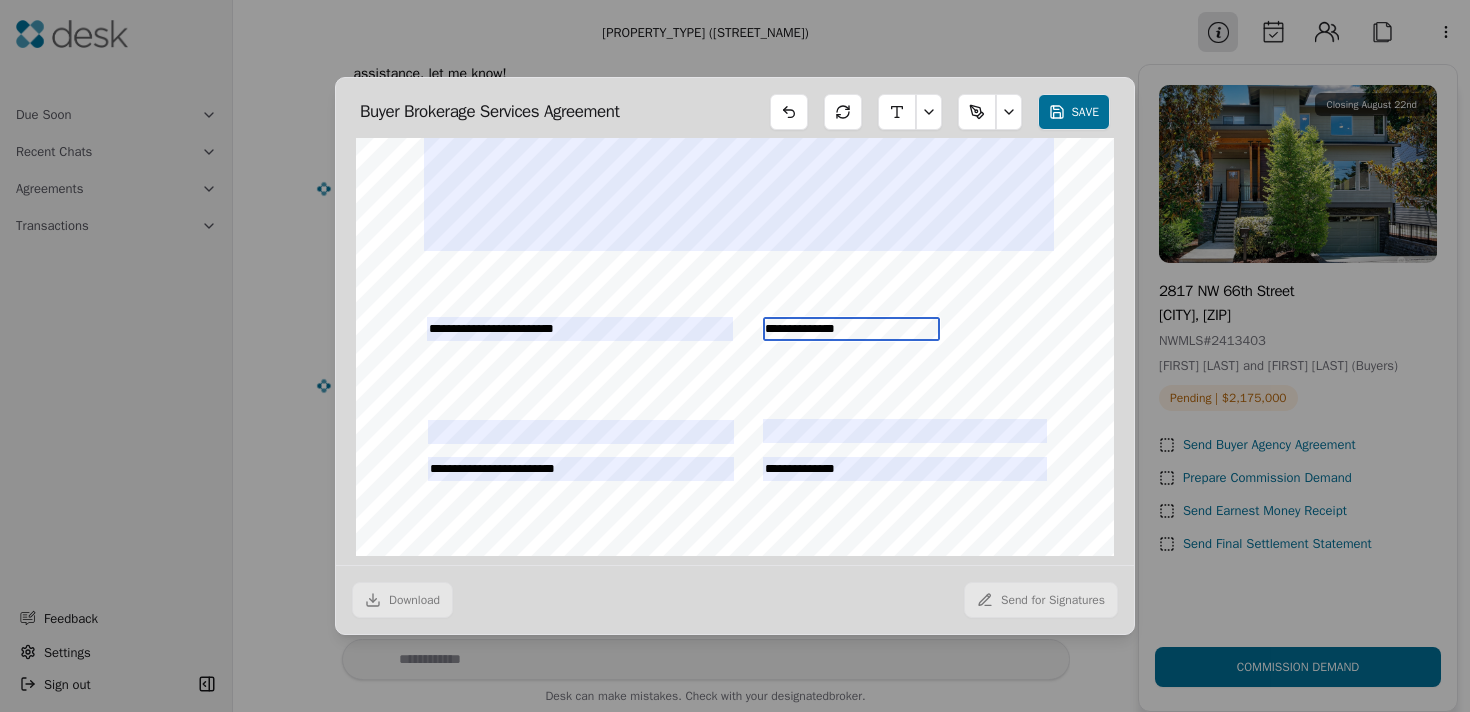 type on "**********" 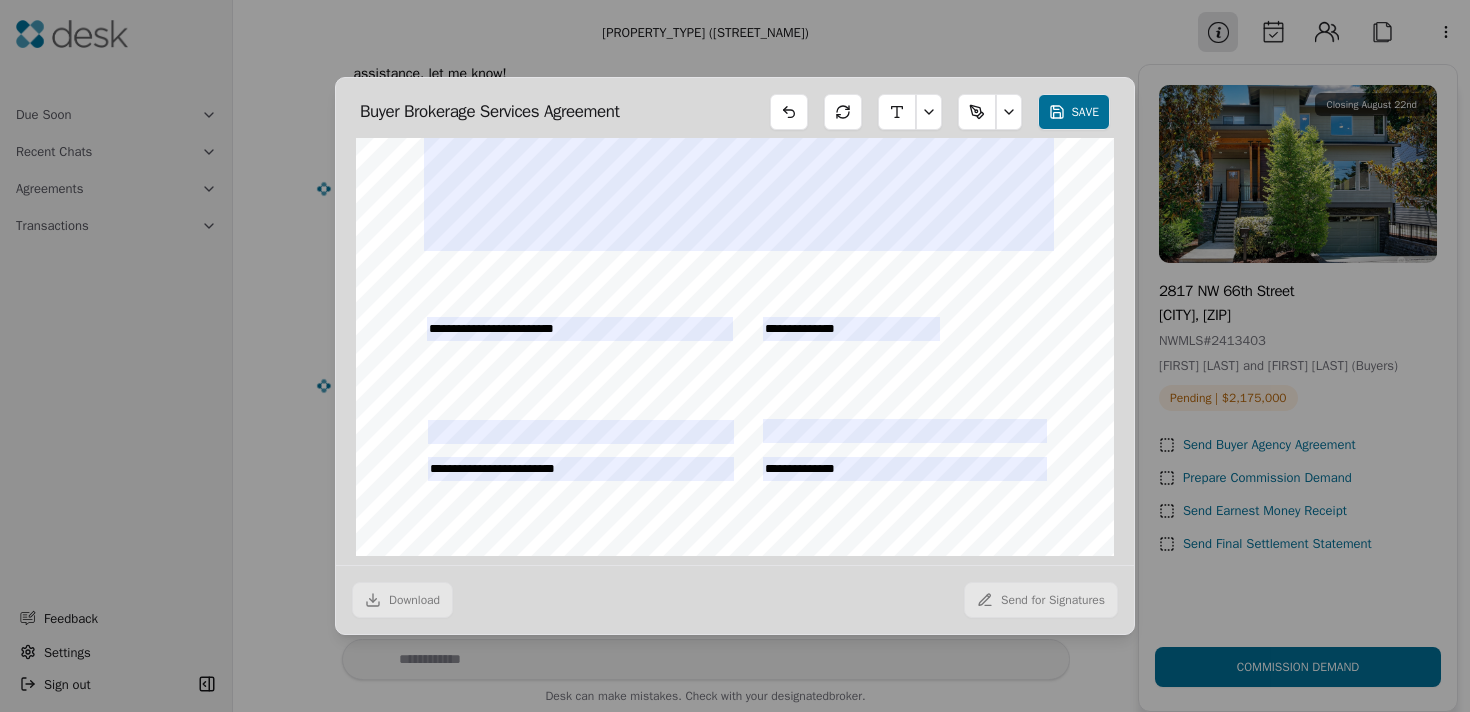 click on "Form 41 ©Copyright 2024 Buyer Brokerage Services Agreement Northwest Multiple Listing Service Rev. 8/24 ALL RIGHTS RESERVED Page 3 of 3 BUYER BROKERAGE SERVICES AGREEMENT 11. FAIR HOUSING. Local, state, and federal fair housing laws prohibit discrimination based on sex, marital status, sexual orientation, gender identity, race, creed, color, religion, caste, national origin, citizenship or immigration status, families with children status, familial status, honorably discharged veteran or military status, the presence of any sensory, mental, or physical disability, or the use of a support or service animal by a person with a disability. 12. ATTORNEYS' FEES. In the event either party employs an attorney to enforce any terms of this Agreement and is successful, the other party agrees to pay reasonable attorneys' fees. In the event of trial, the successful party shall be entitled to an award of attorneys' fees and expenses; the amount of the attorneys' fees and expenses shall 13. OTHER. Date" at bounding box center (735, 66) 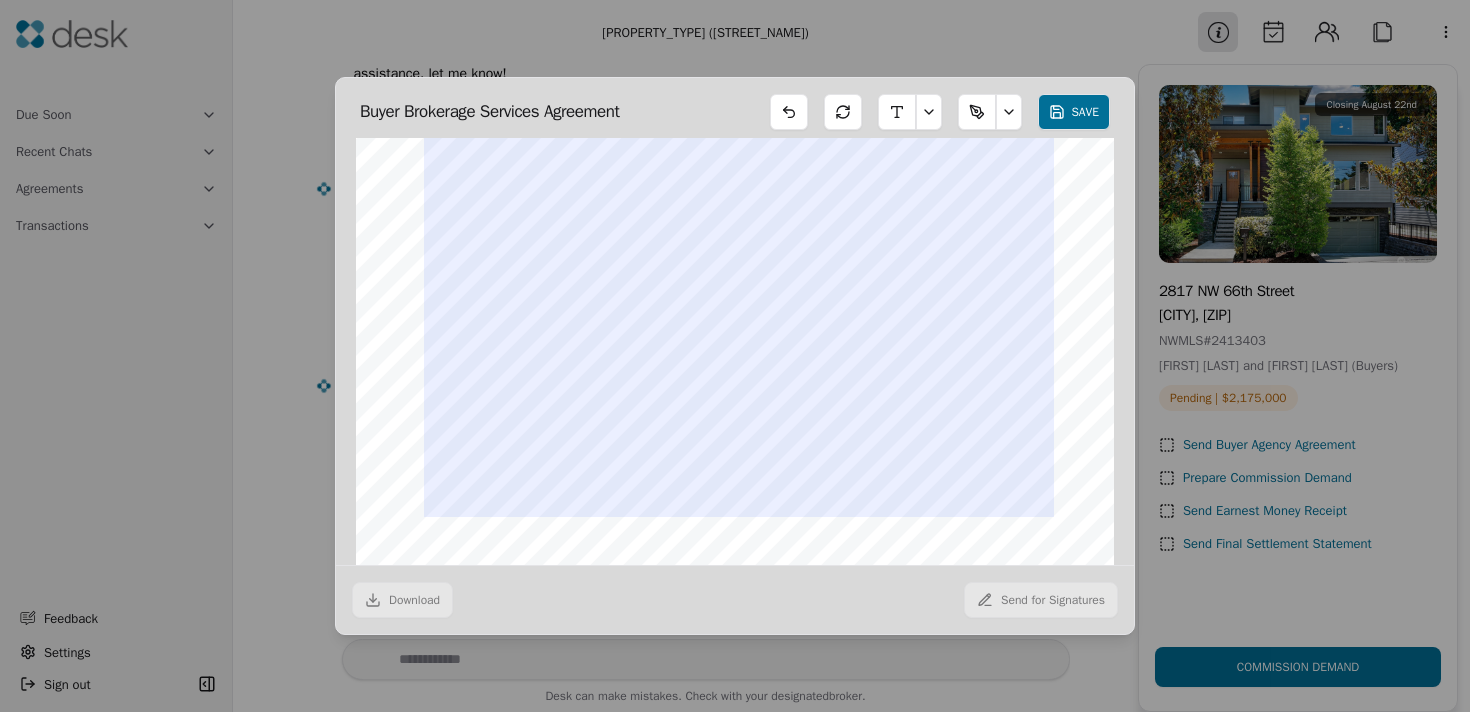 scroll, scrollTop: 2198, scrollLeft: 0, axis: vertical 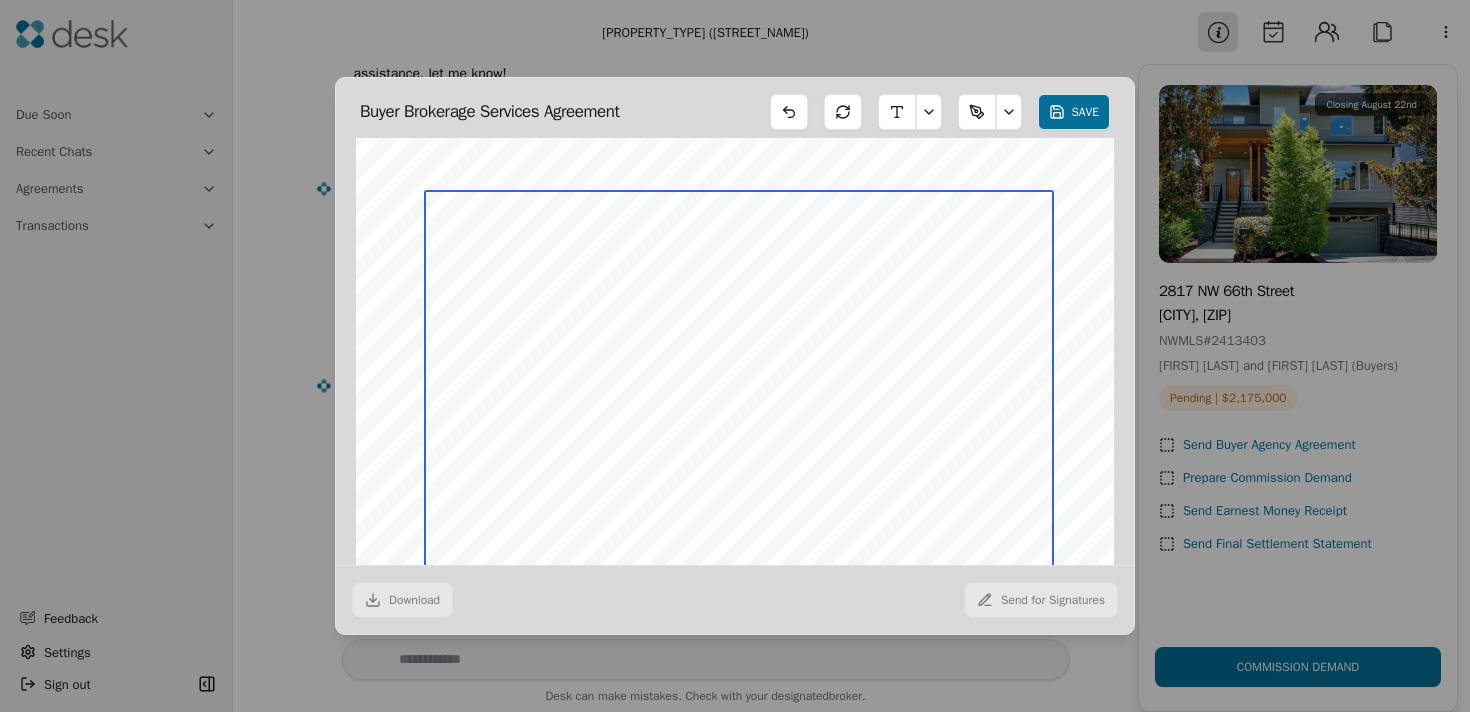 click at bounding box center (739, 398) 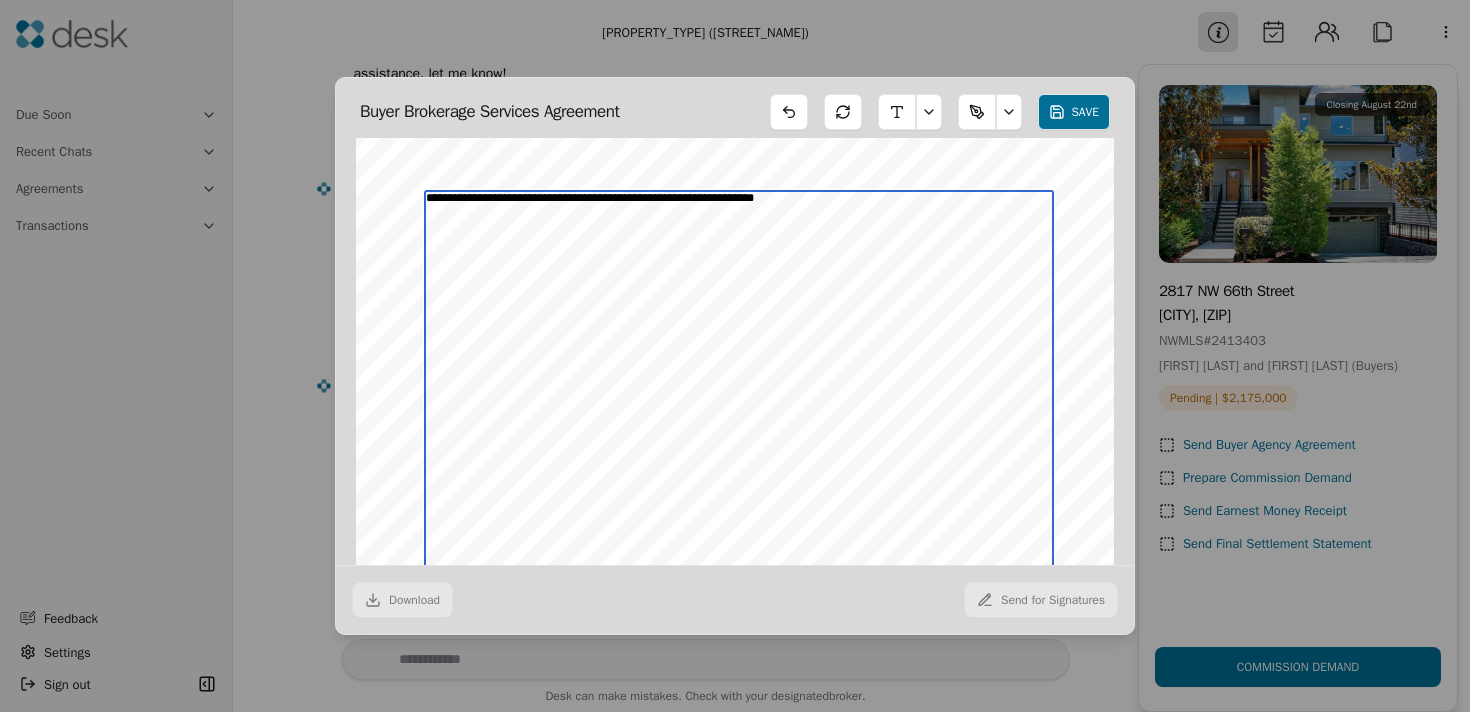 drag, startPoint x: 844, startPoint y: 206, endPoint x: 739, endPoint y: 203, distance: 105.04285 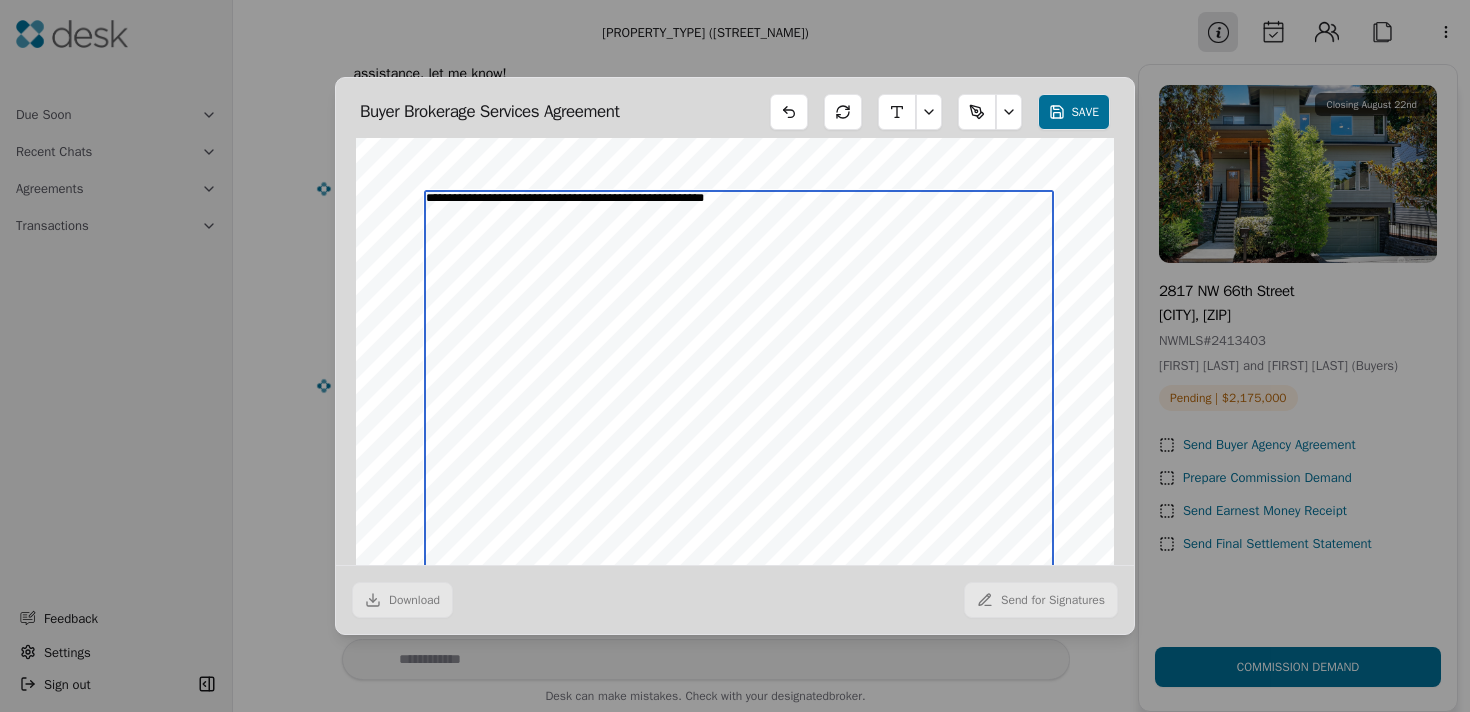 click on "**********" at bounding box center (739, 398) 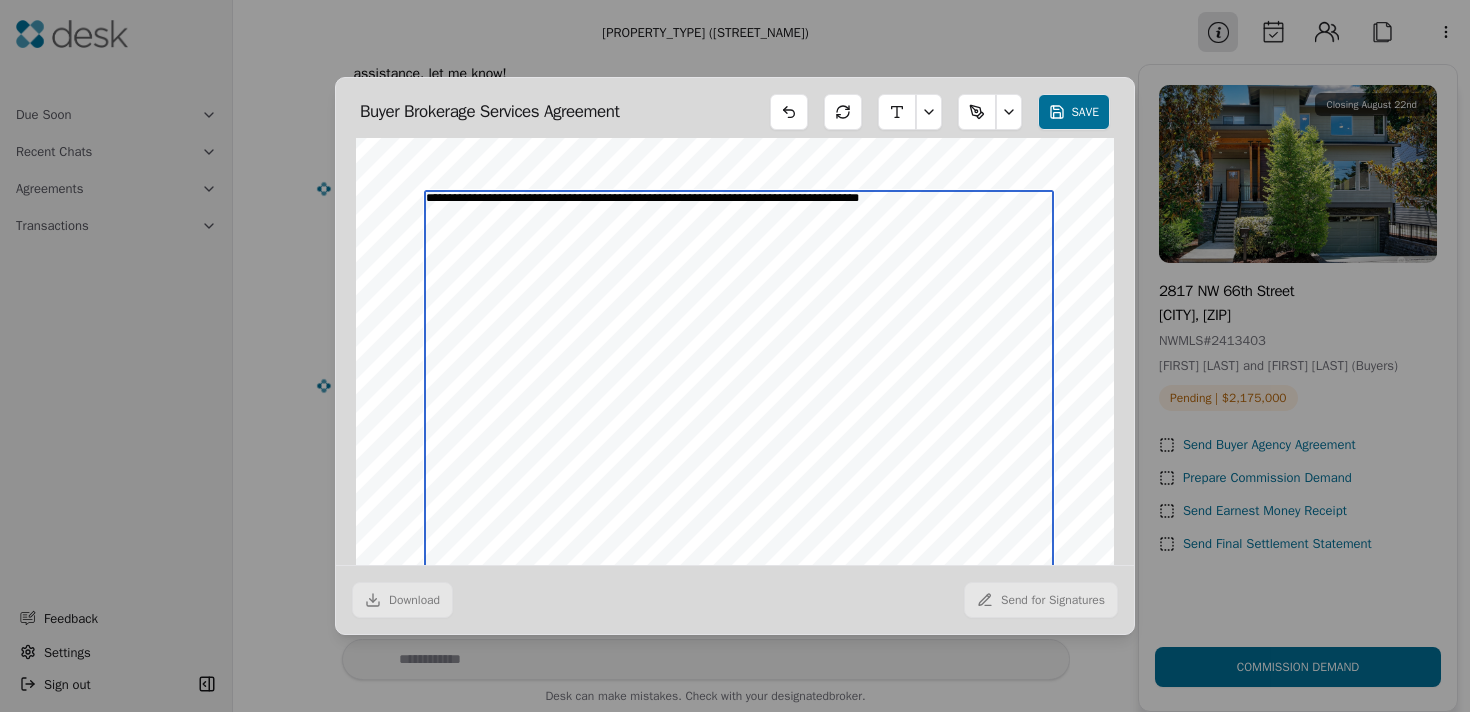 click on "**********" at bounding box center (739, 398) 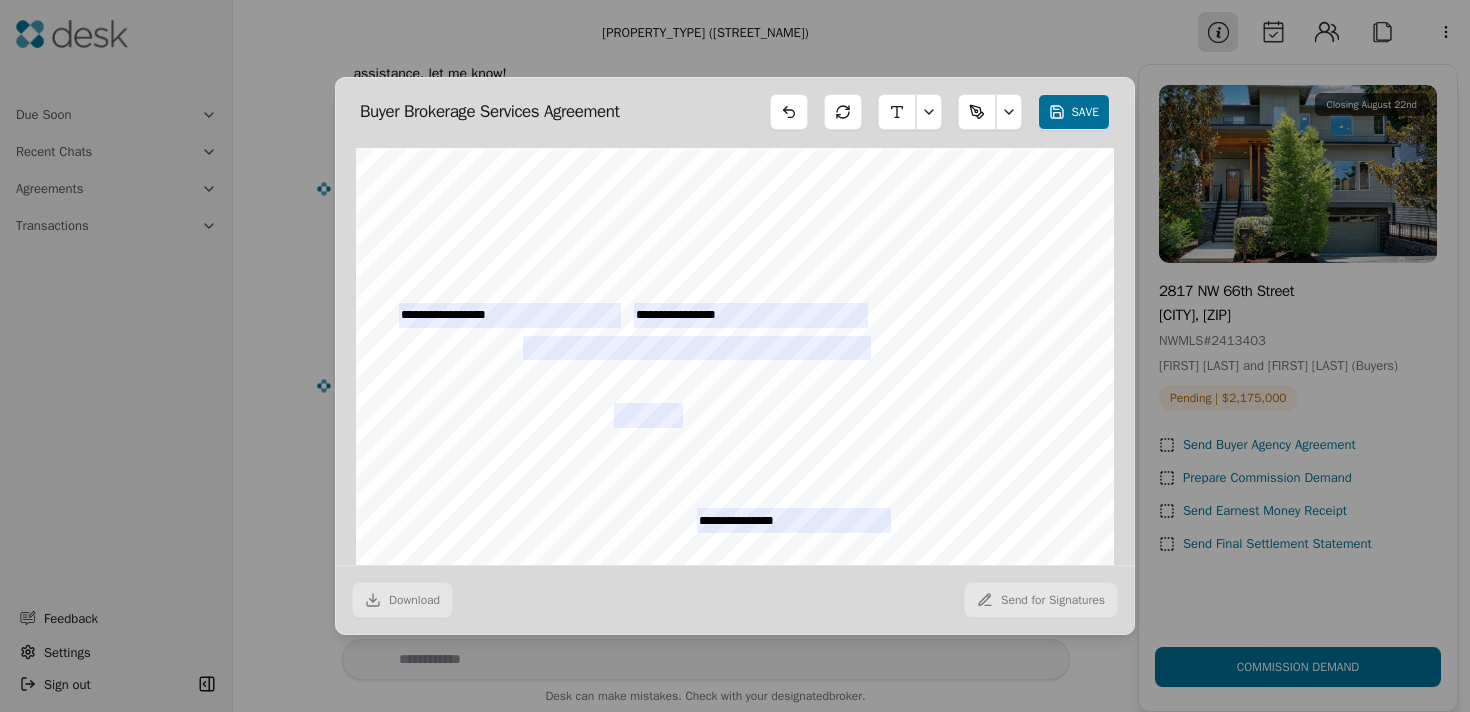 scroll, scrollTop: 44, scrollLeft: 0, axis: vertical 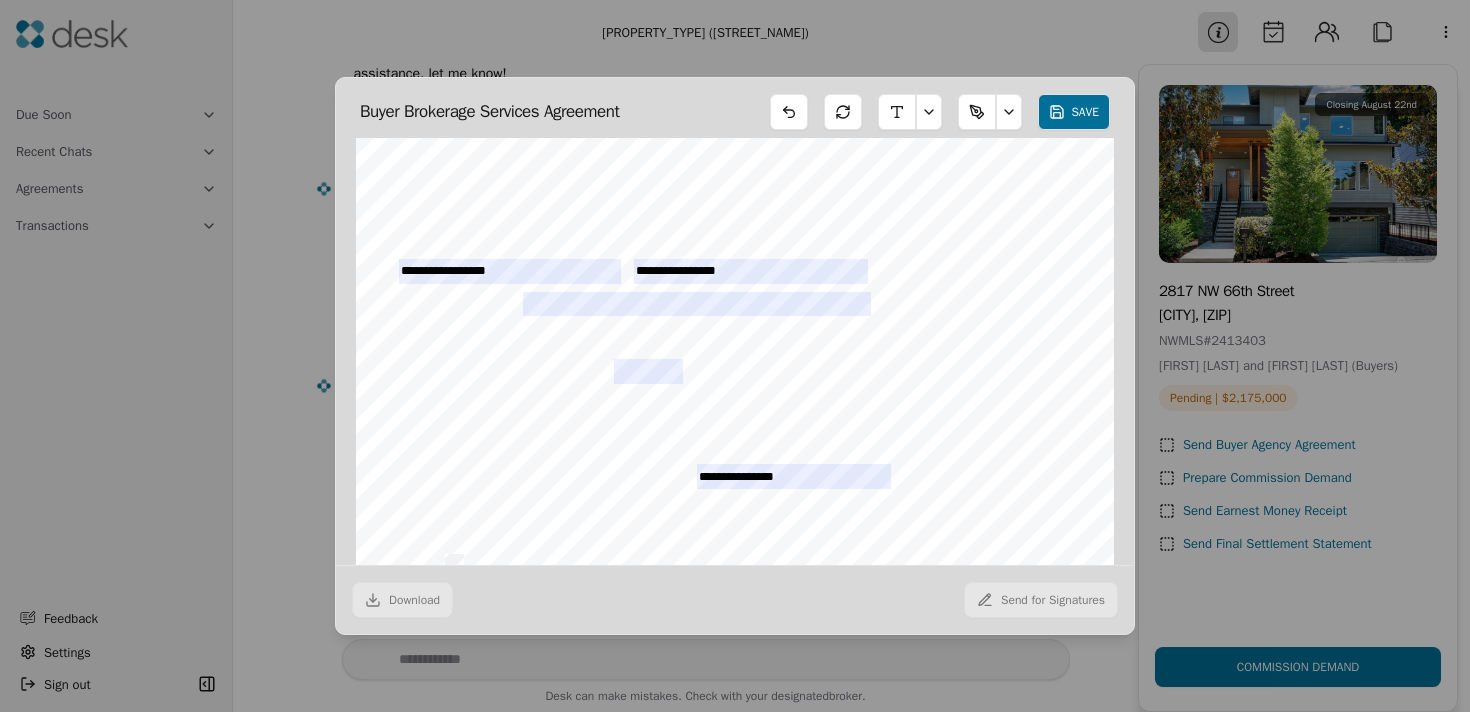 type on "**********" 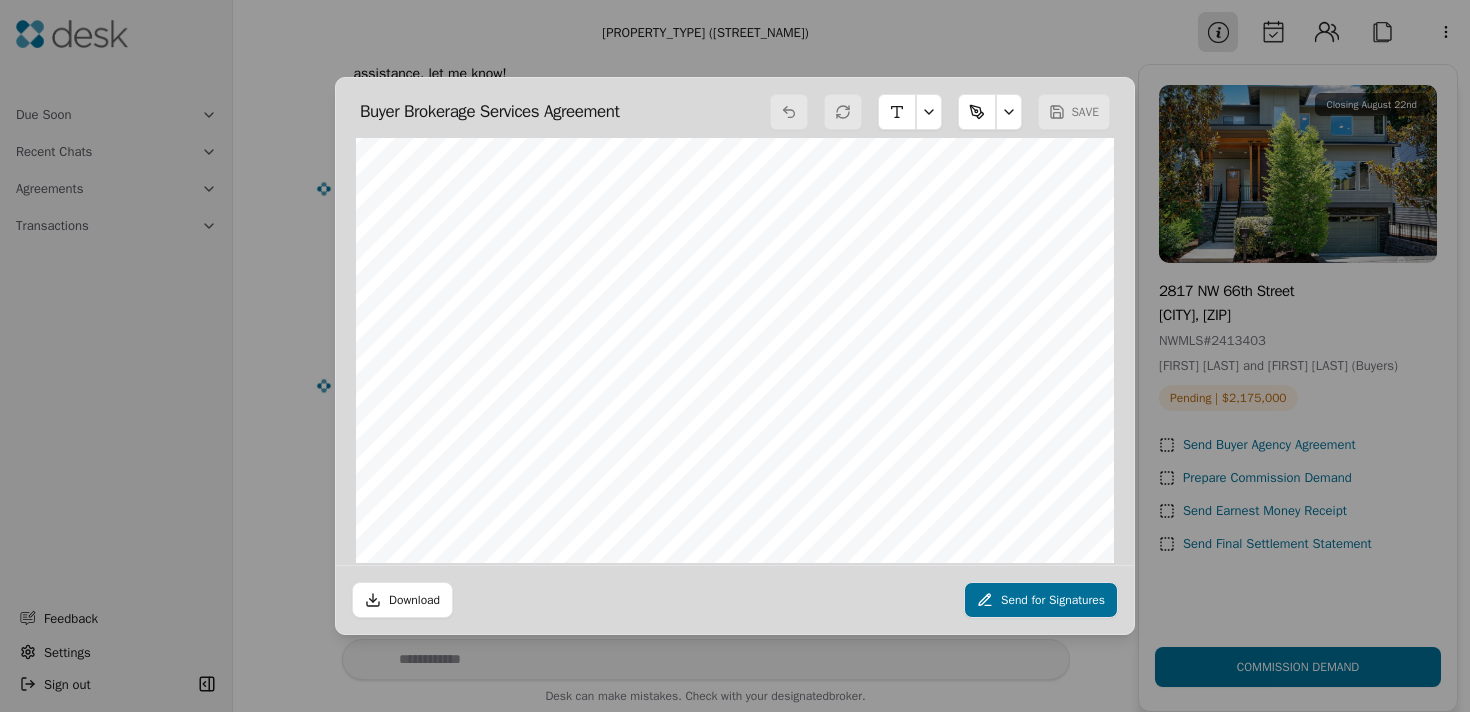 scroll, scrollTop: 6518, scrollLeft: 0, axis: vertical 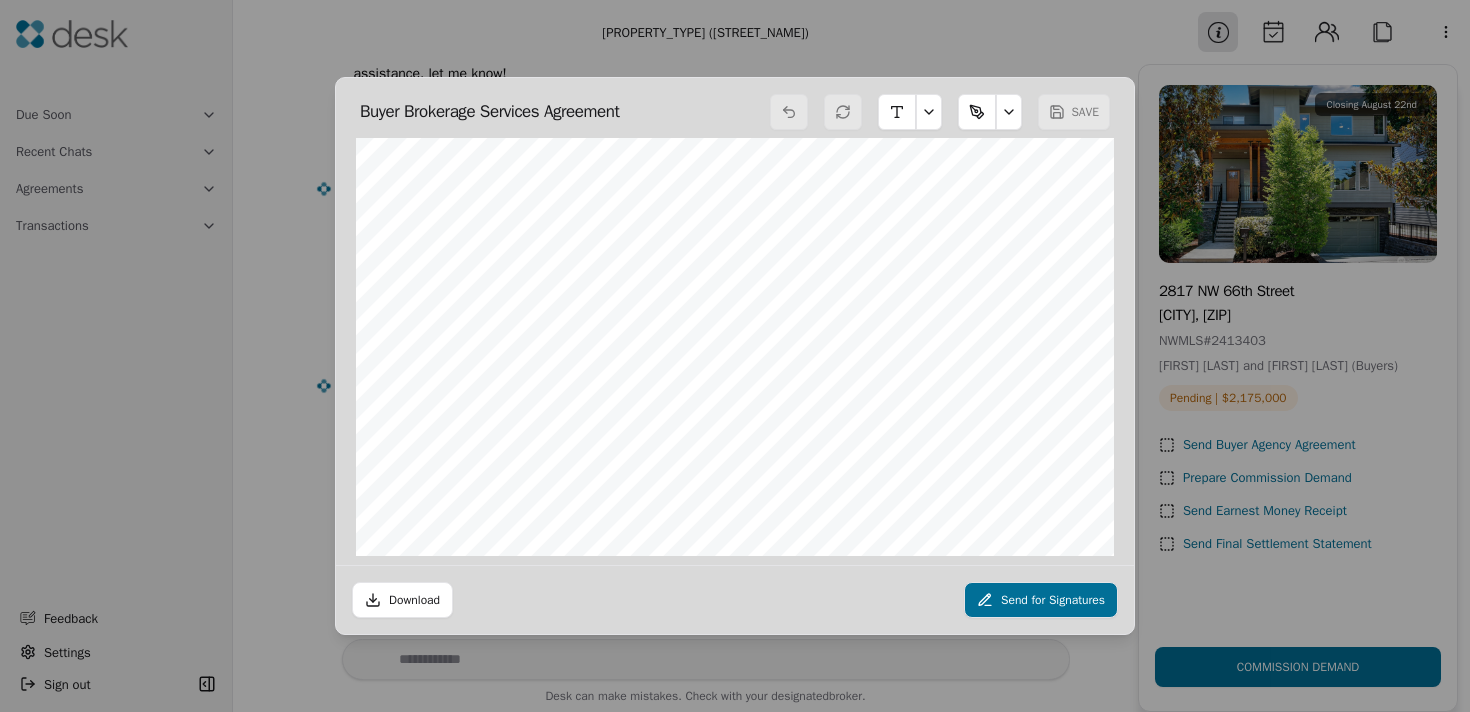 click on "Send for Signatures" at bounding box center (1041, 600) 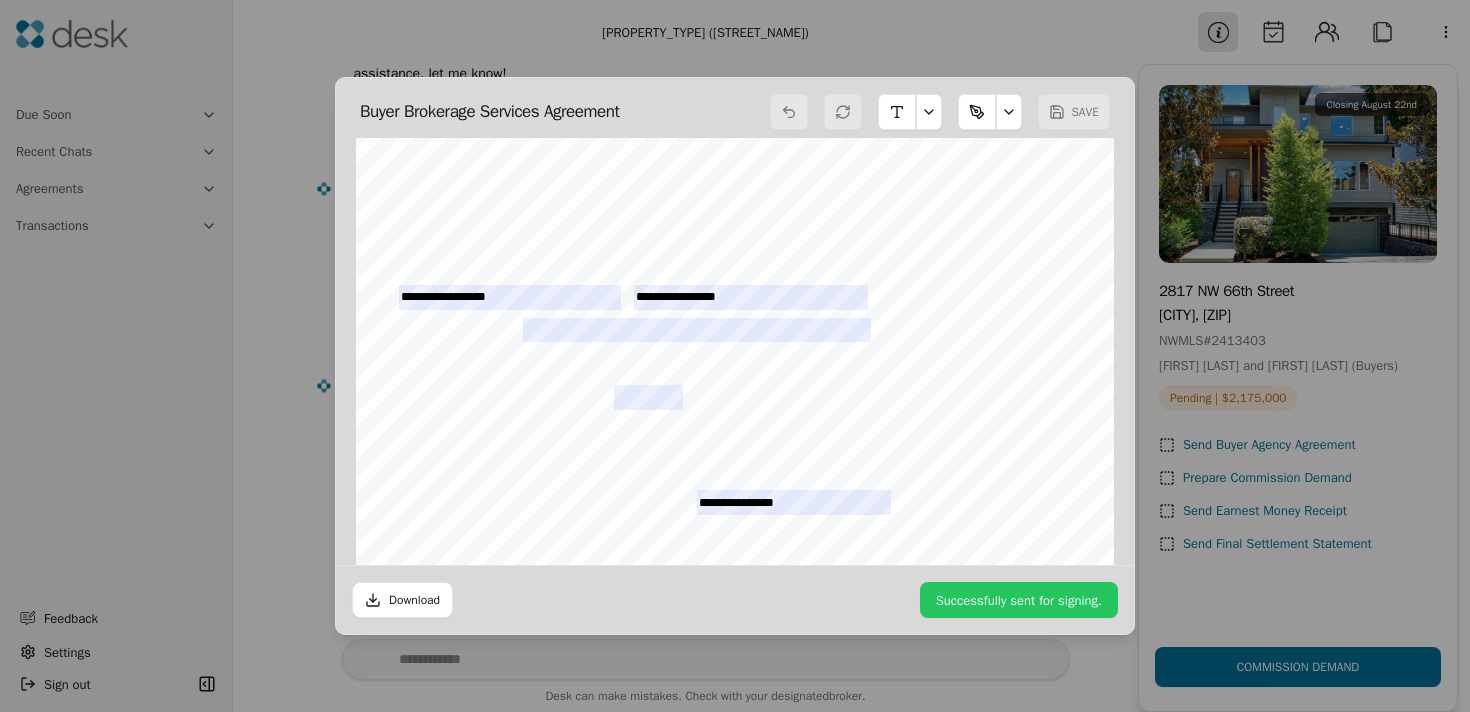 scroll, scrollTop: 0, scrollLeft: 0, axis: both 